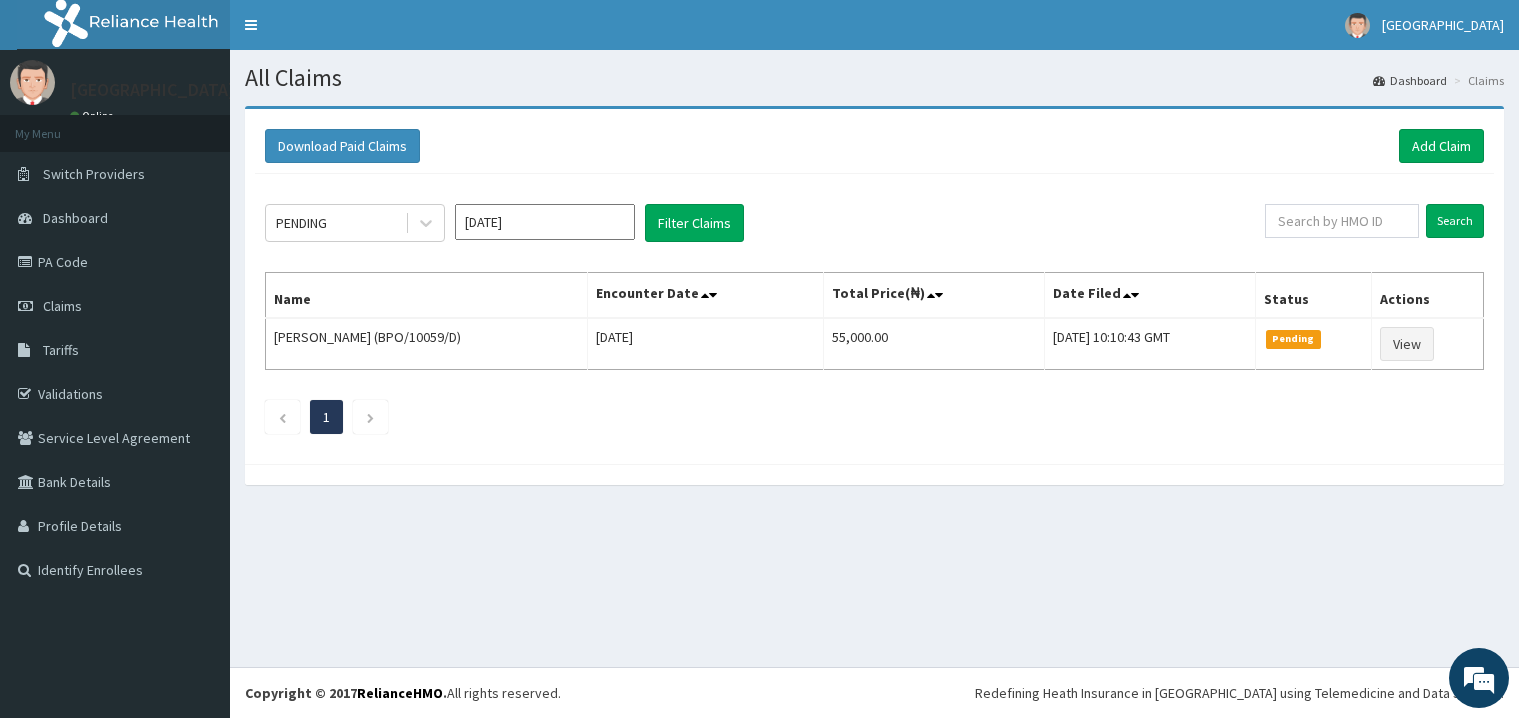 scroll, scrollTop: 0, scrollLeft: 0, axis: both 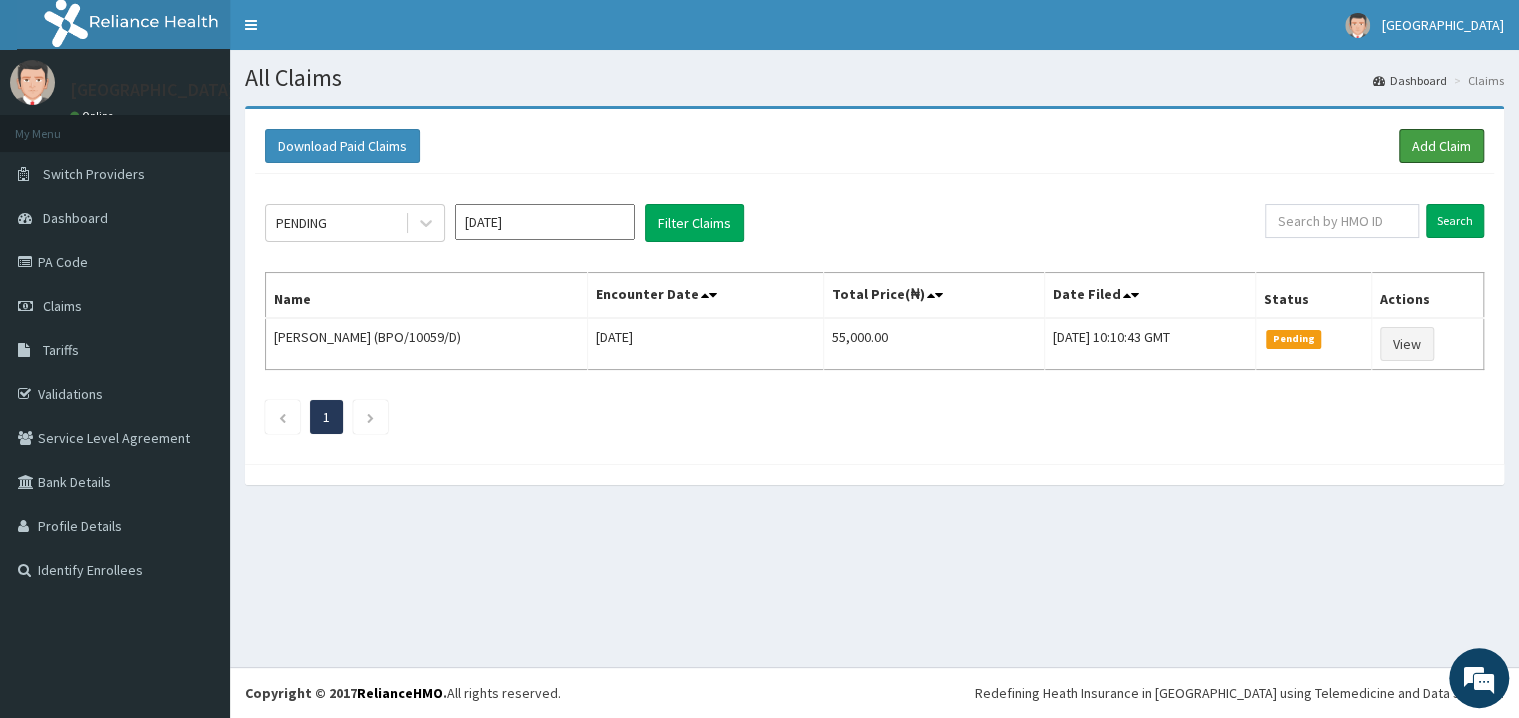 click on "Add Claim" at bounding box center (1441, 146) 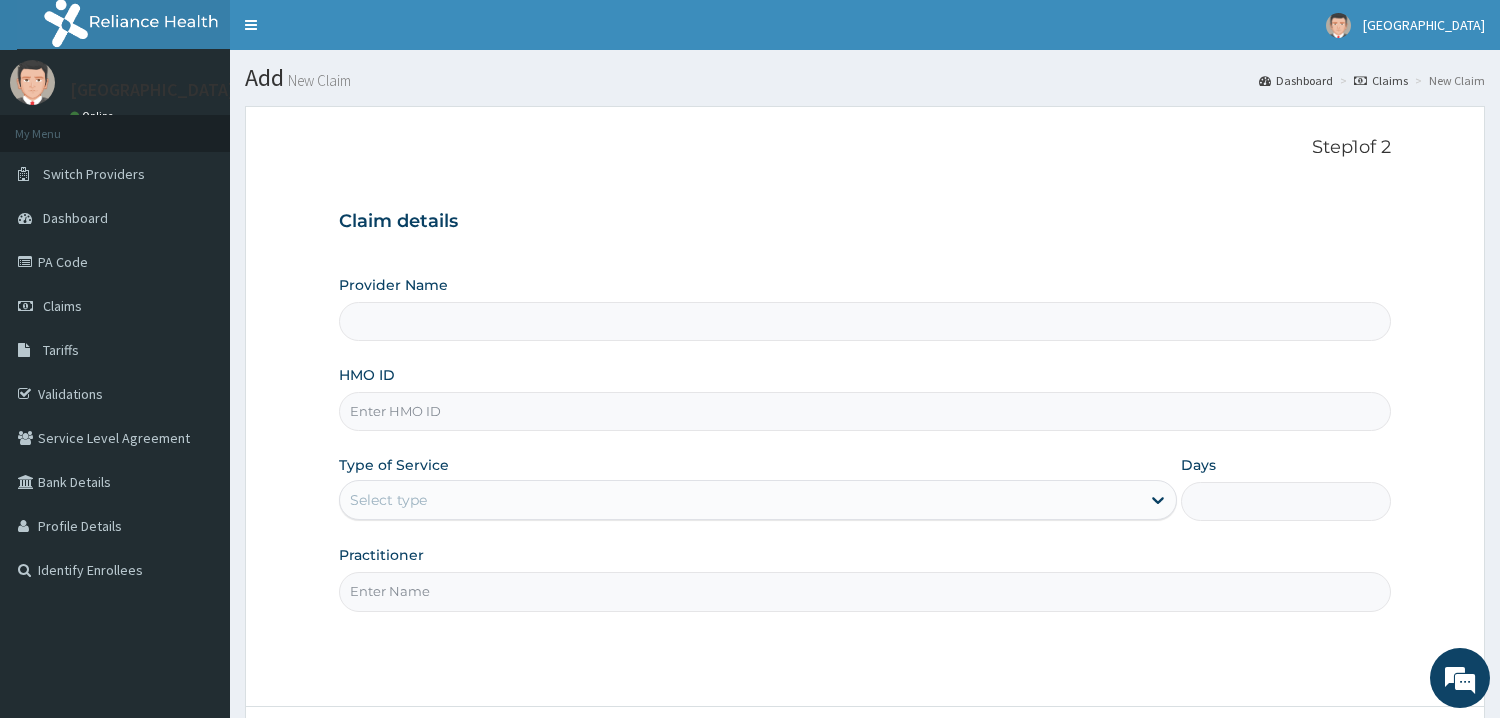 scroll, scrollTop: 0, scrollLeft: 0, axis: both 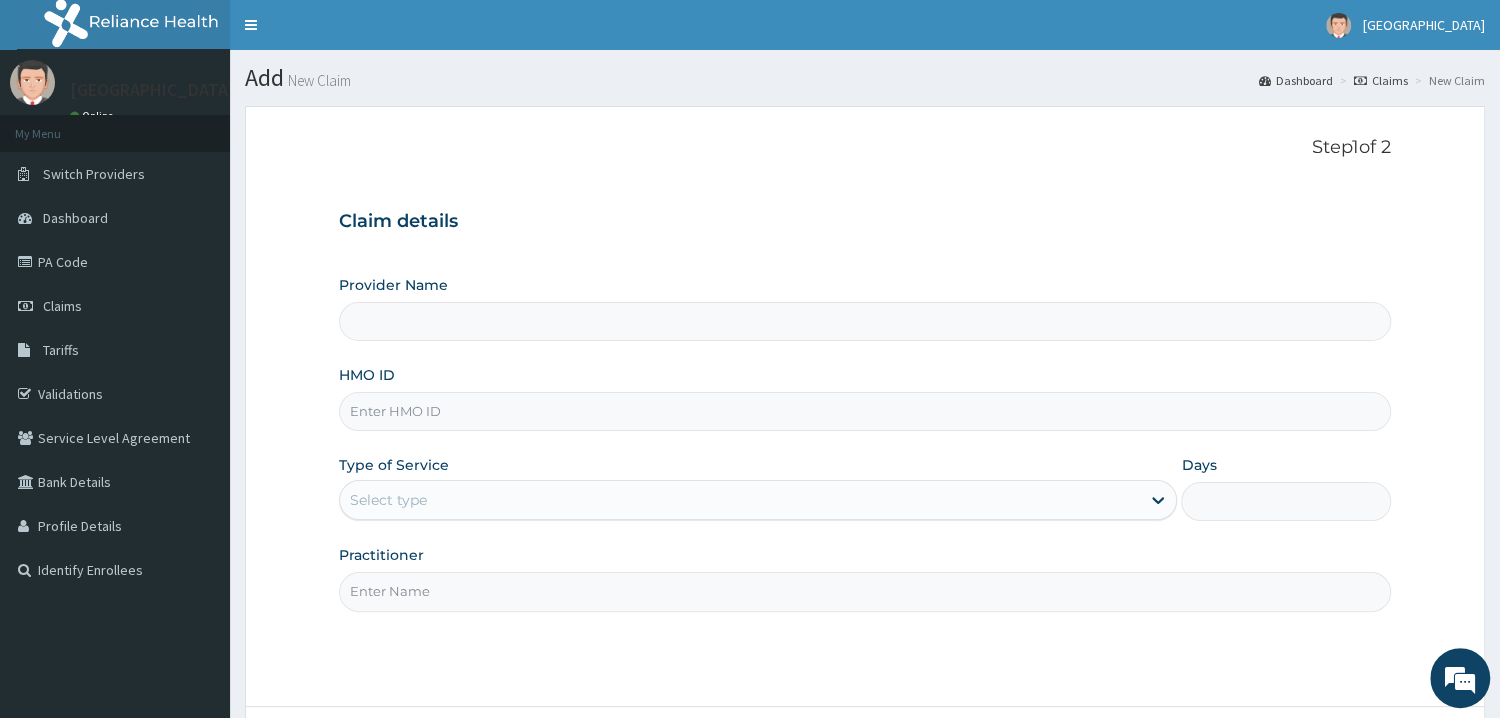 click on "HMO ID" at bounding box center [865, 411] 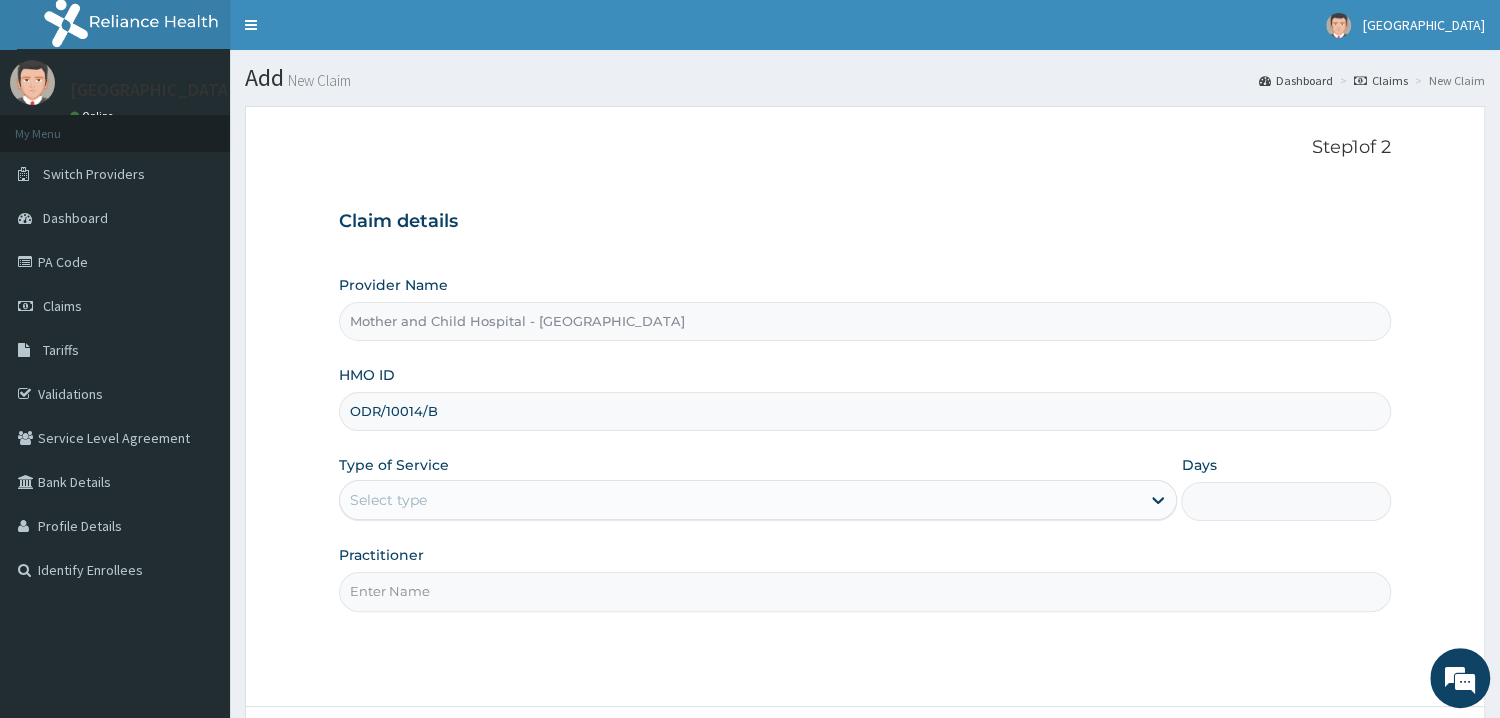 type on "ODR/10014/B" 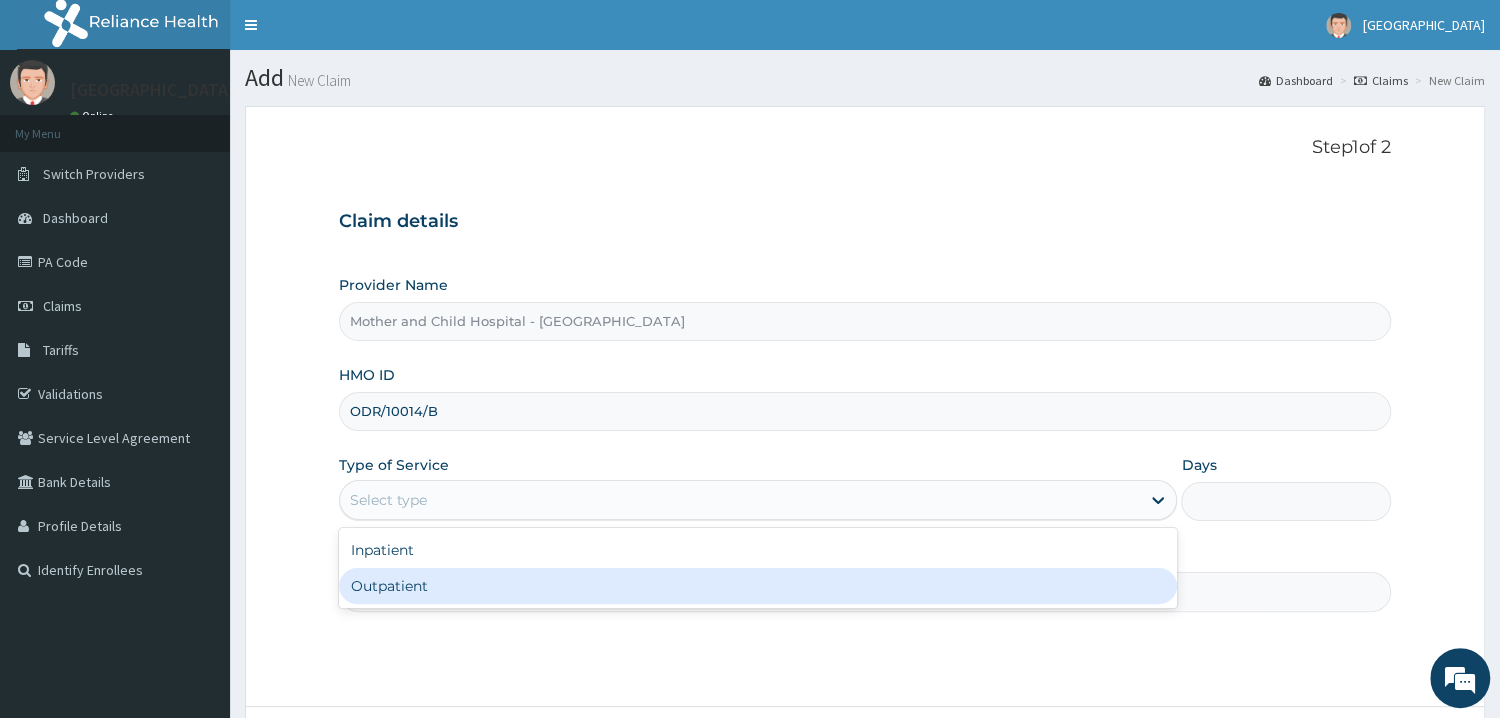 click on "Outpatient" at bounding box center (758, 586) 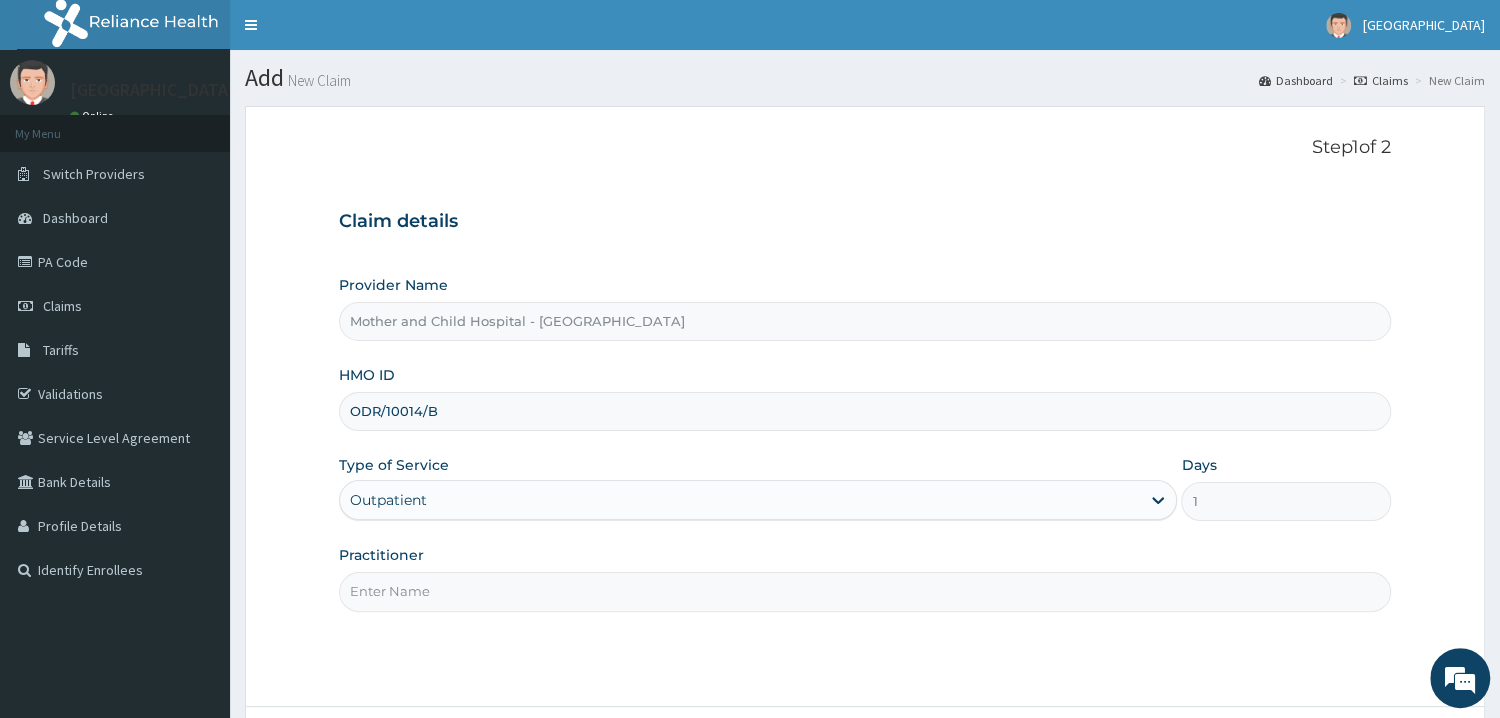 click on "Practitioner" at bounding box center (865, 591) 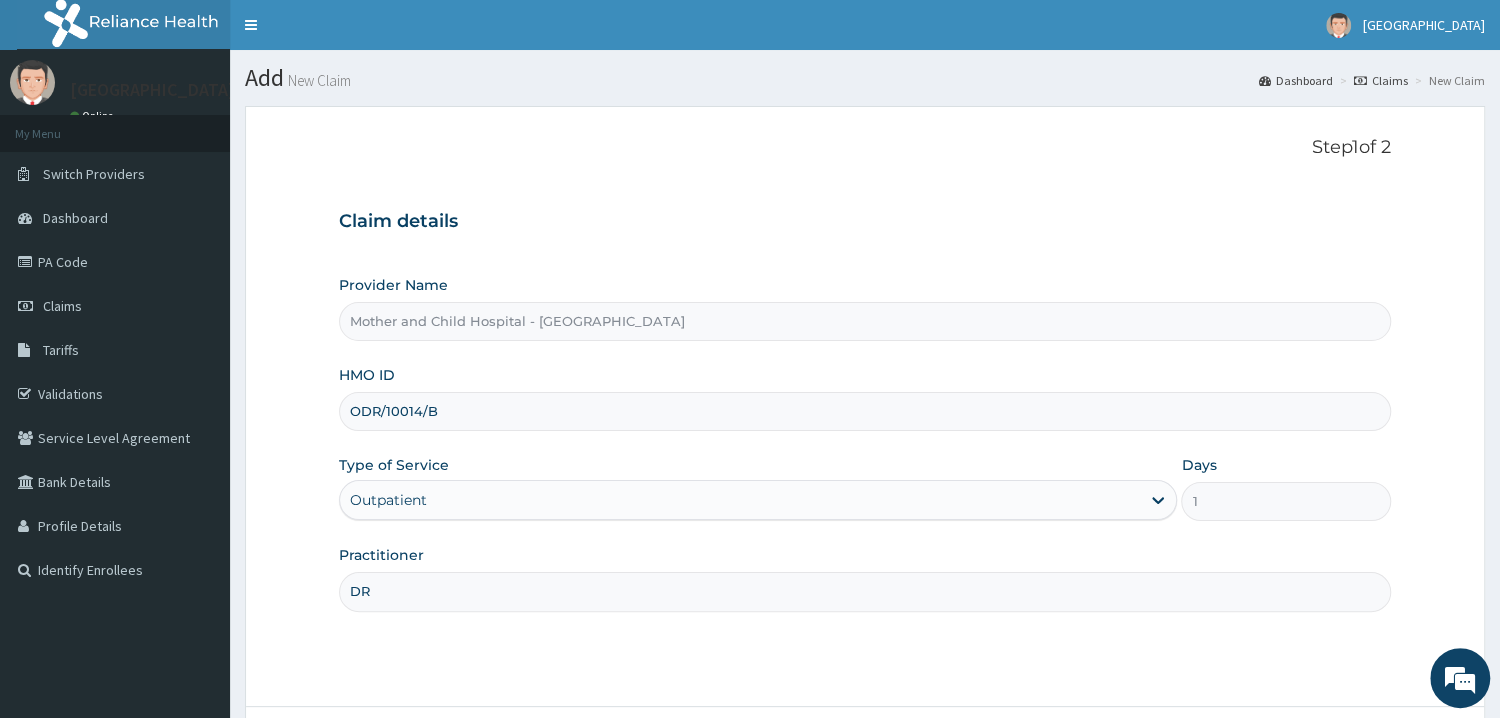 scroll, scrollTop: 0, scrollLeft: 0, axis: both 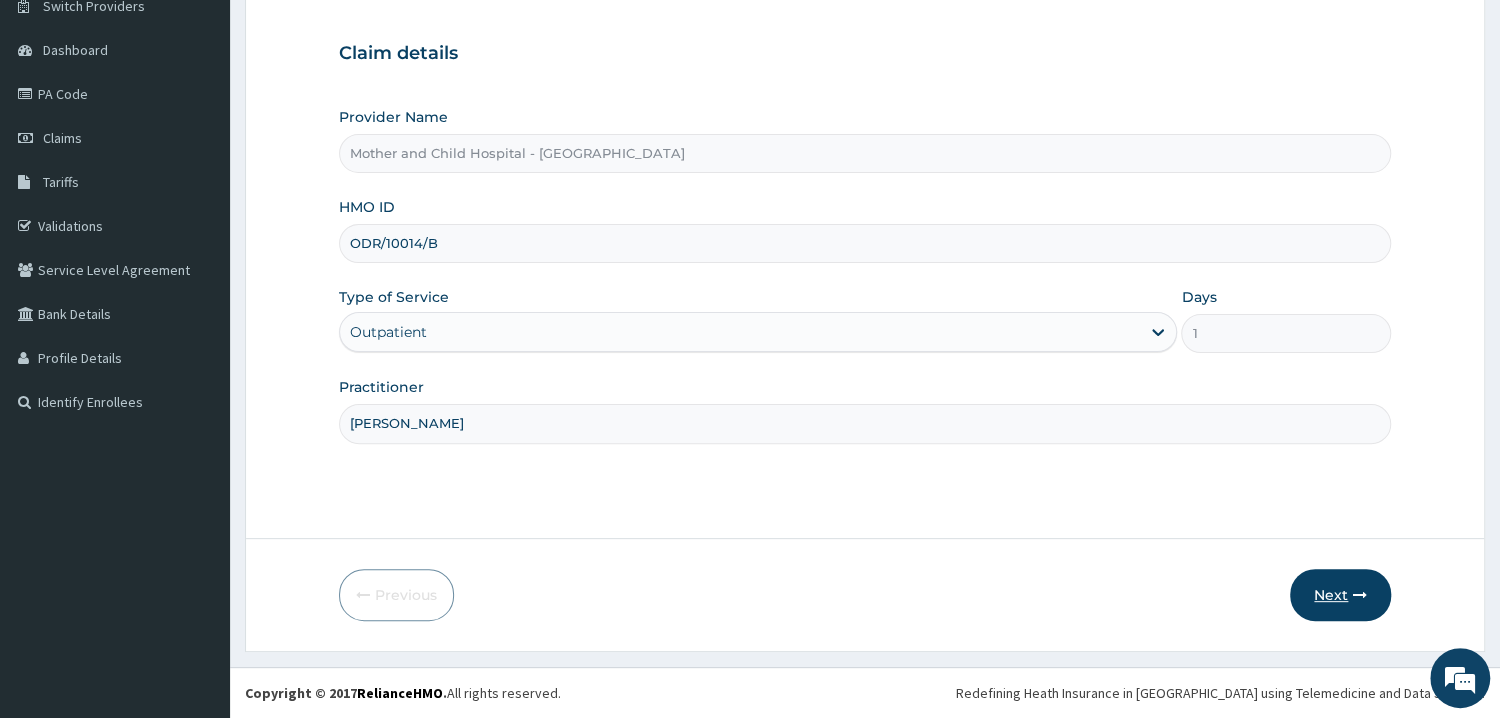 type on "DR AKINBOWALE" 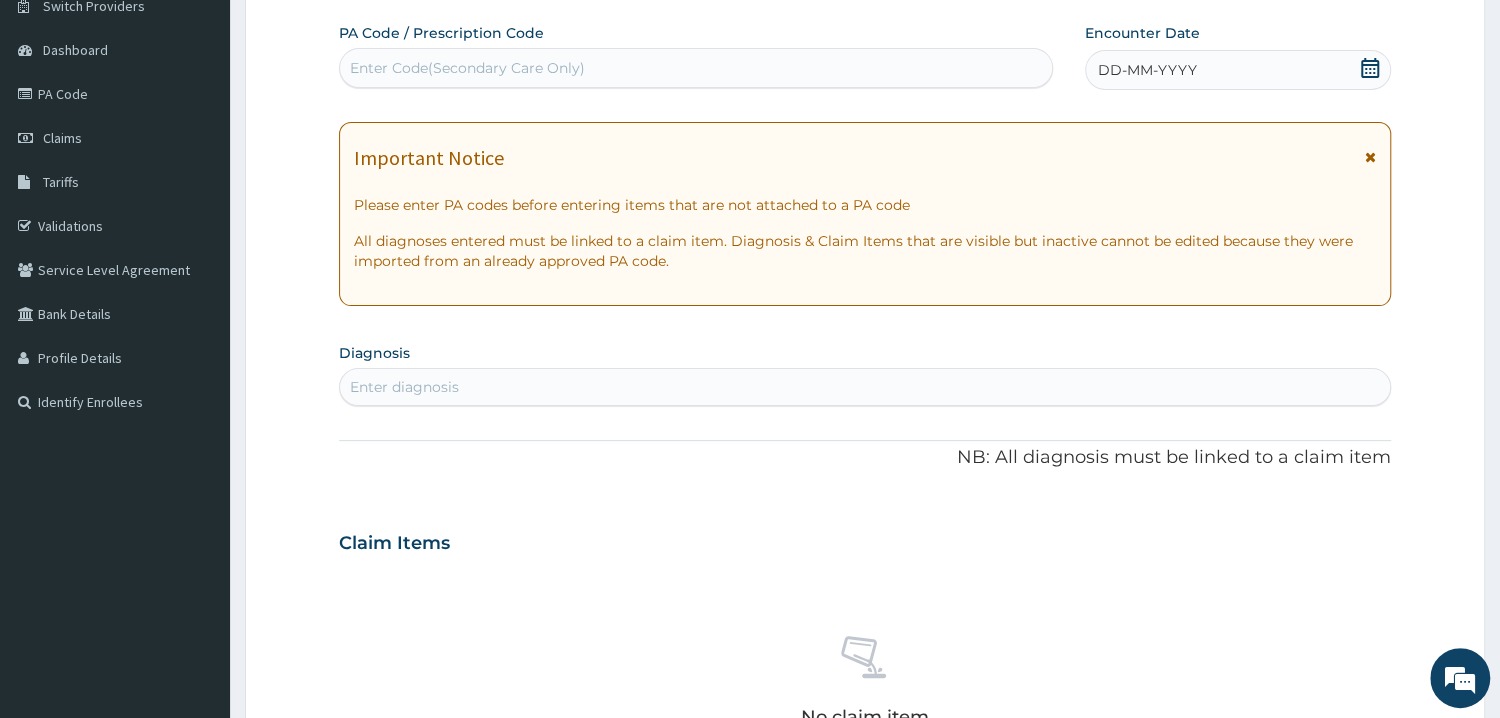 click on "Enter Code(Secondary Care Only)" at bounding box center [696, 68] 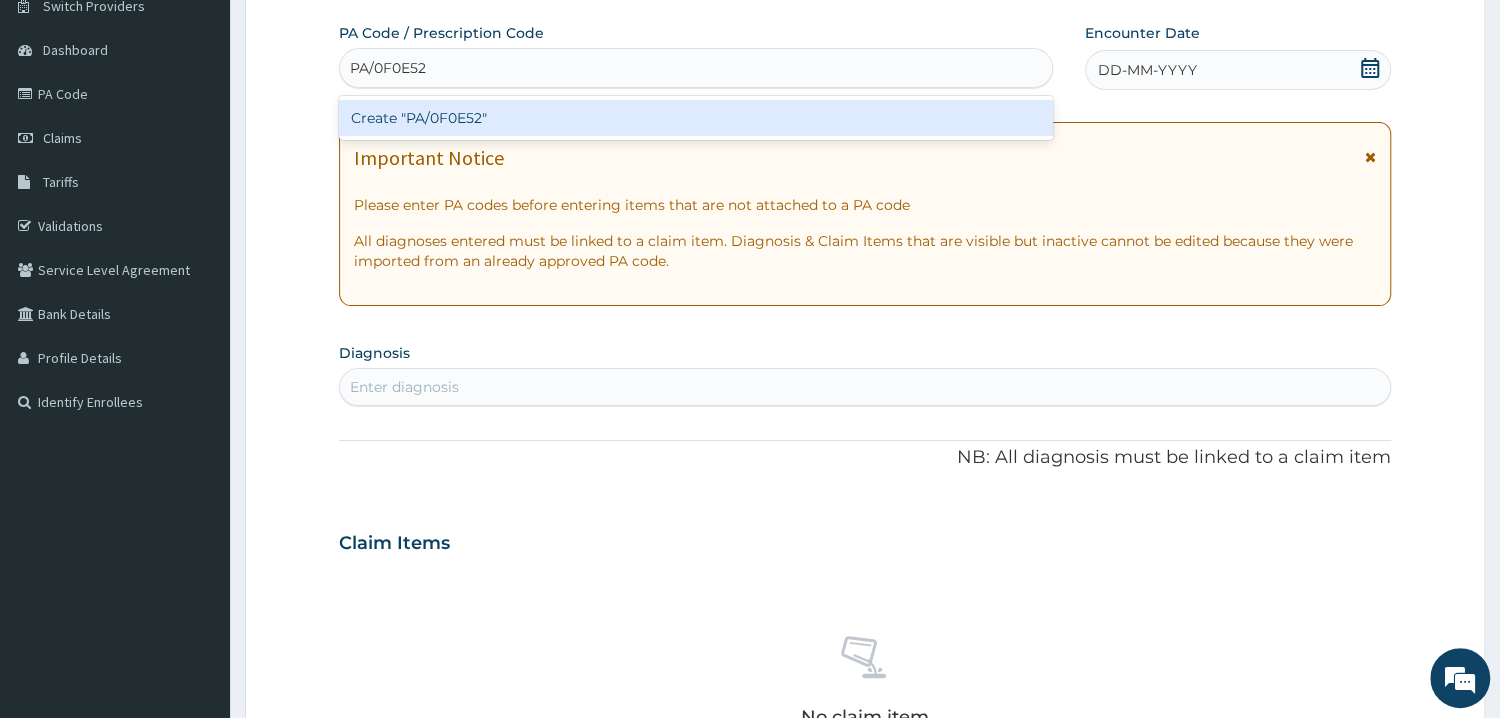type 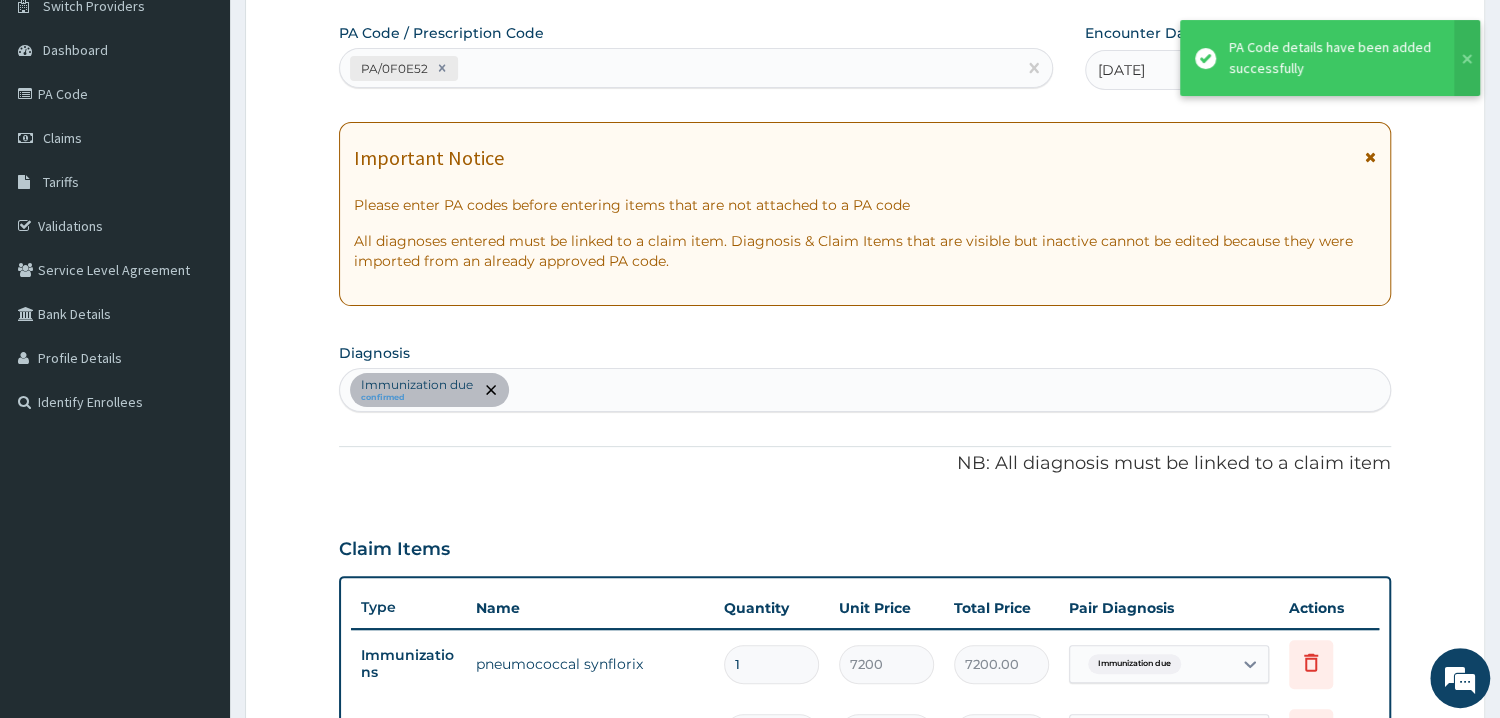 scroll, scrollTop: 678, scrollLeft: 0, axis: vertical 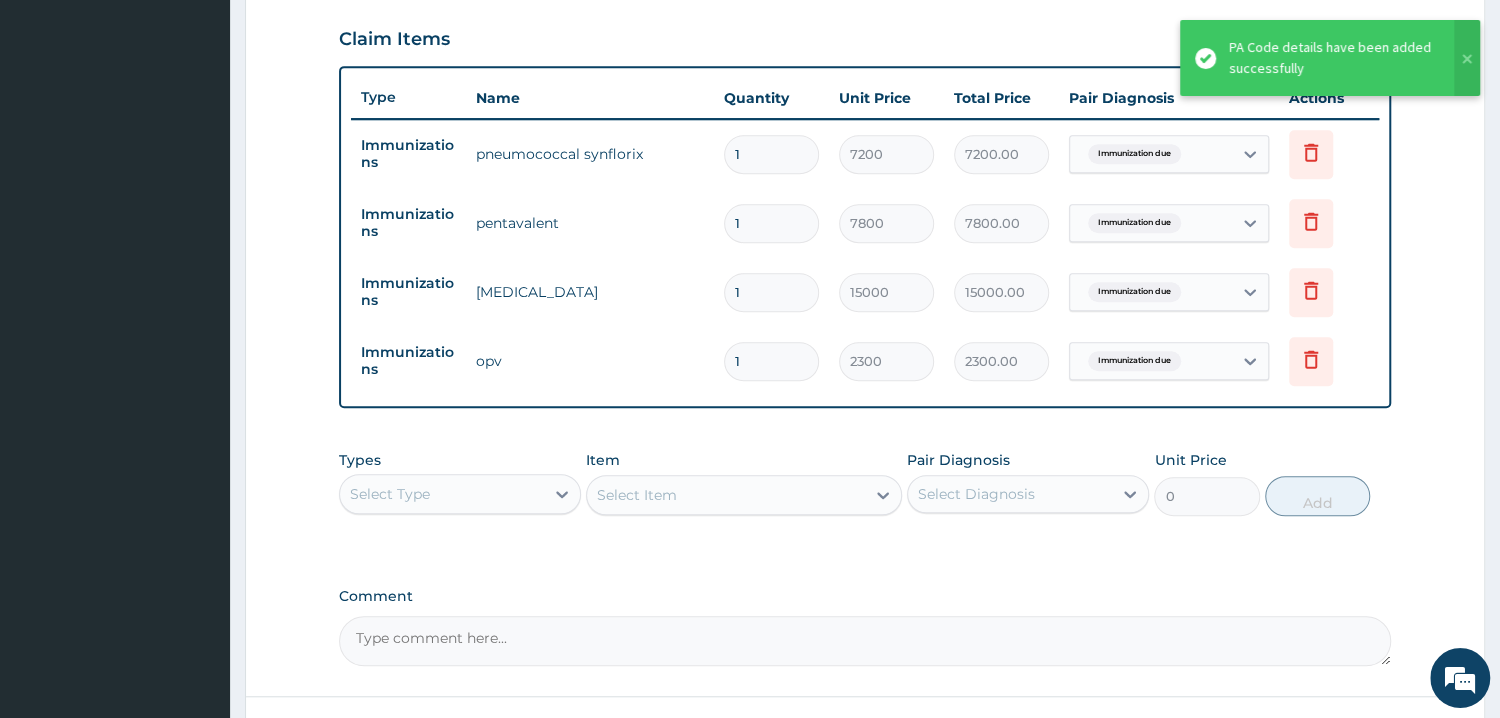 click on "PA Code / Prescription Code PA/0F0E52 Encounter Date 11-07-2025 Important Notice Please enter PA codes before entering items that are not attached to a PA code   All diagnoses entered must be linked to a claim item. Diagnosis & Claim Items that are visible but inactive cannot be edited because they were imported from an already approved PA code. Diagnosis Immunization due confirmed NB: All diagnosis must be linked to a claim item Claim Items Type Name Quantity Unit Price Total Price Pair Diagnosis Actions Immunizations pneumococcal synflorix 1 7200 7200.00 Immunization due Delete Immunizations pentavalent 1 7800 7800.00 Immunization due Delete Immunizations rotavirus 1 15000 15000.00 Immunization due Delete Immunizations opv 1 2300 2300.00 Immunization due Delete Types Select Type Item Select Item Pair Diagnosis Select Diagnosis Unit Price 0 Add Comment" at bounding box center (865, 89) 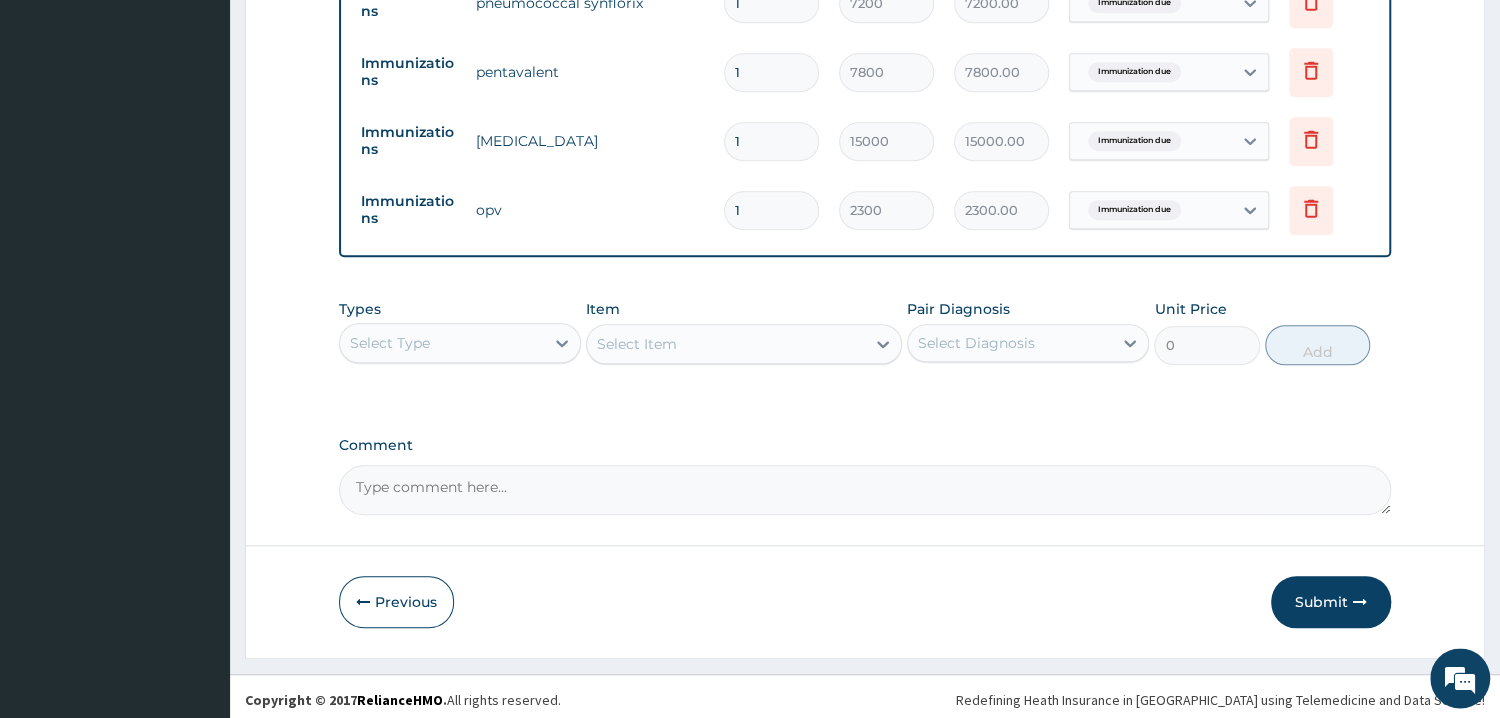 scroll, scrollTop: 834, scrollLeft: 0, axis: vertical 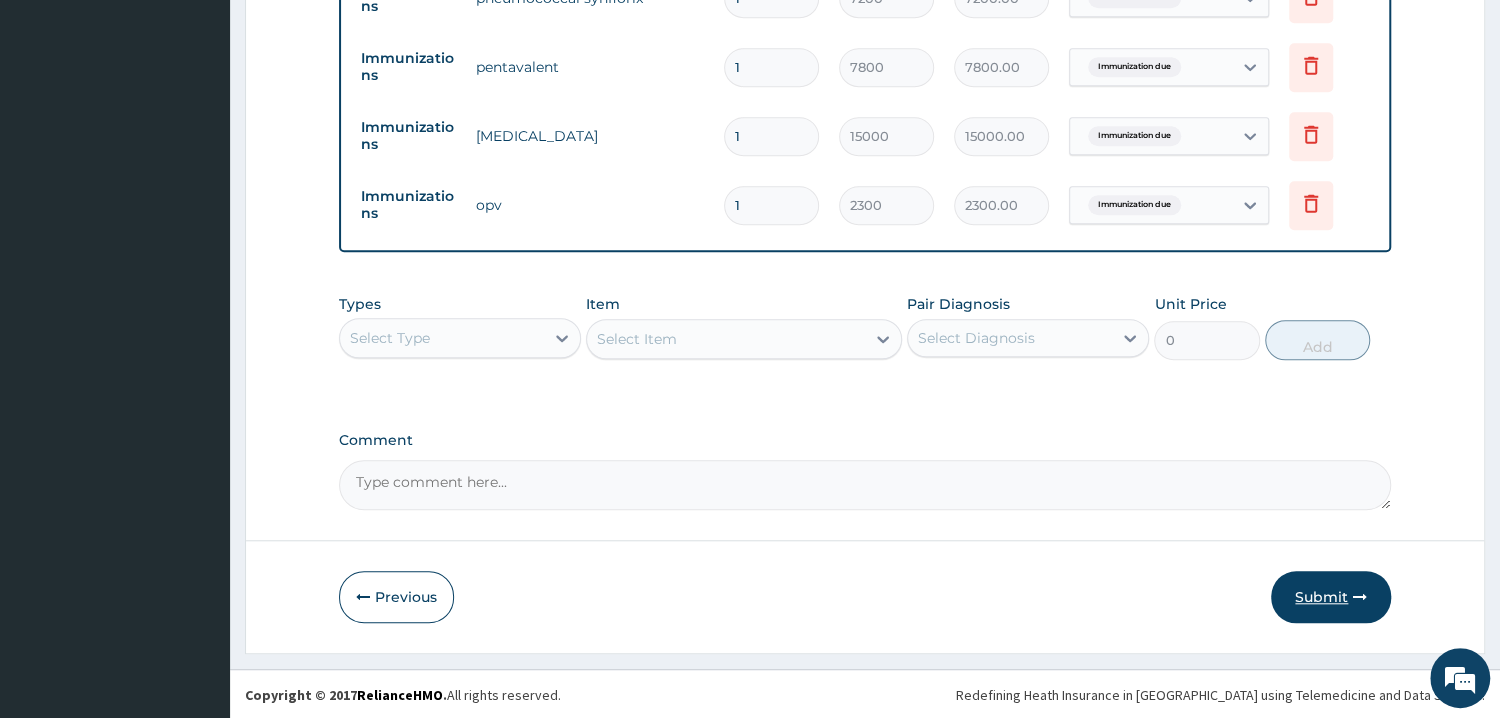 click on "Submit" at bounding box center (1331, 597) 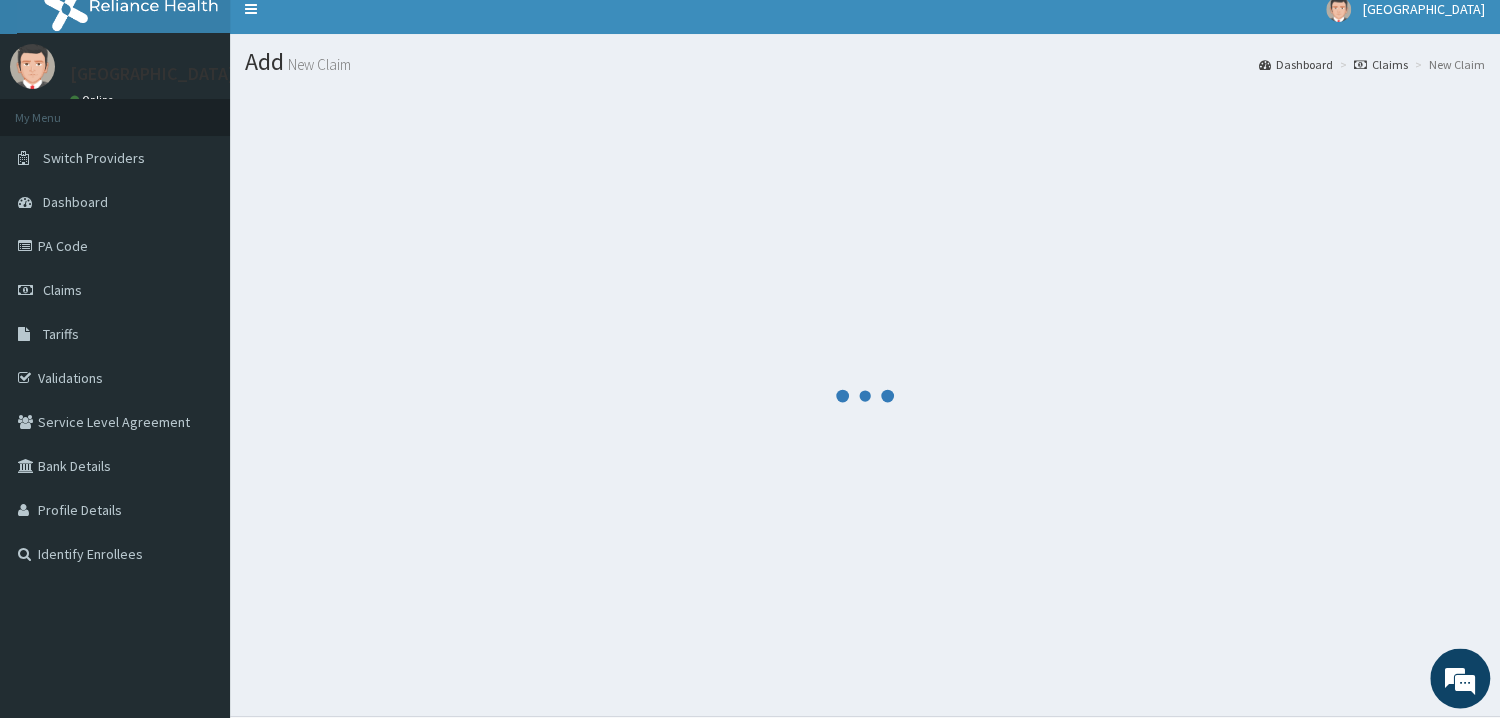 scroll, scrollTop: 0, scrollLeft: 0, axis: both 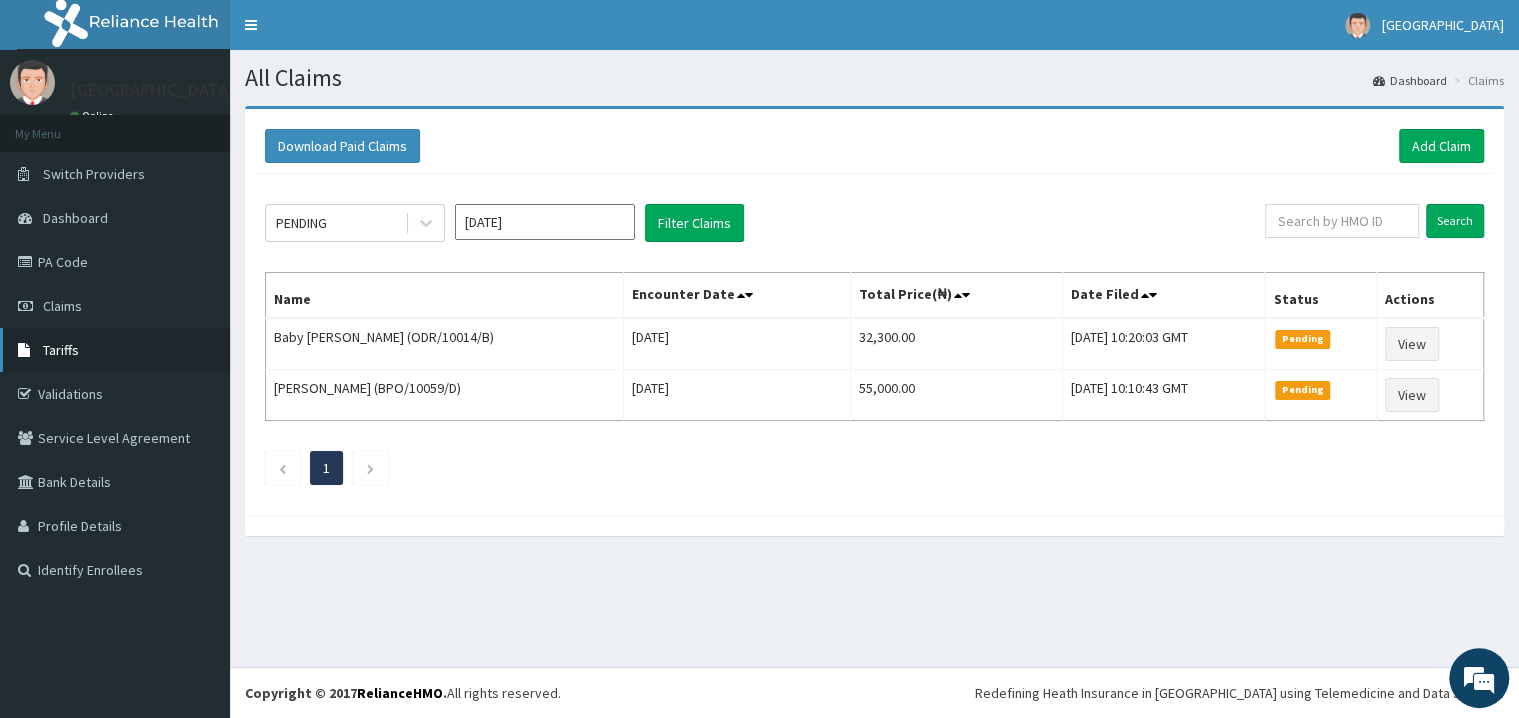 click on "Tariffs" at bounding box center (115, 350) 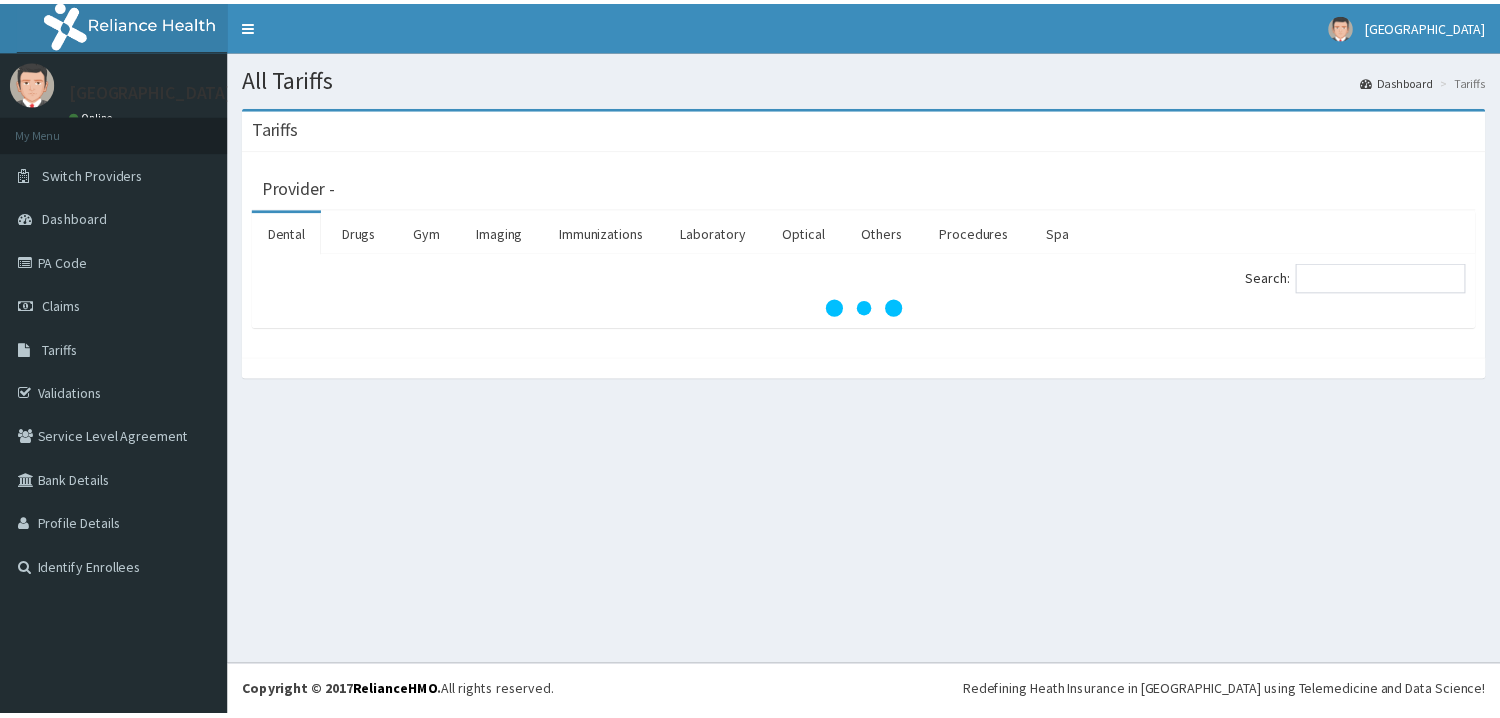 scroll, scrollTop: 0, scrollLeft: 0, axis: both 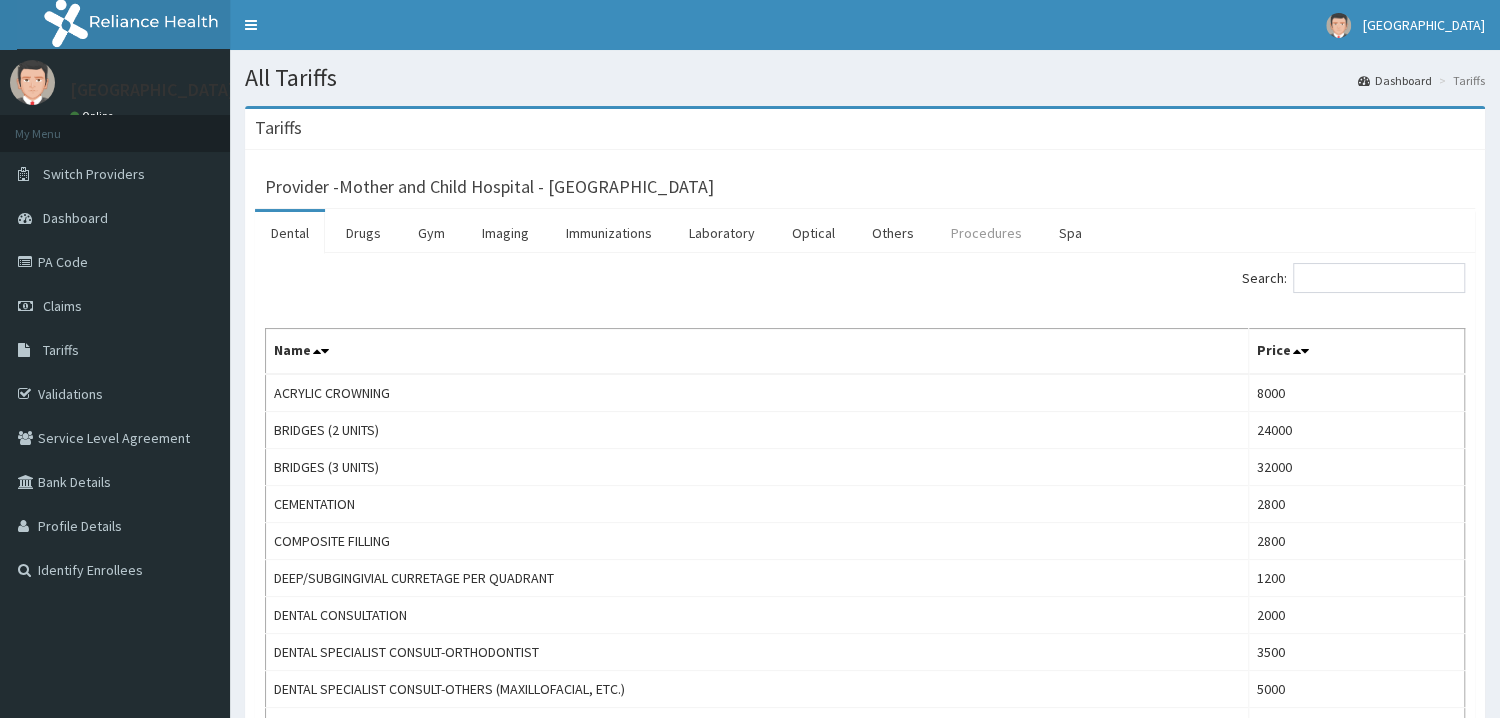 click on "Procedures" at bounding box center (986, 233) 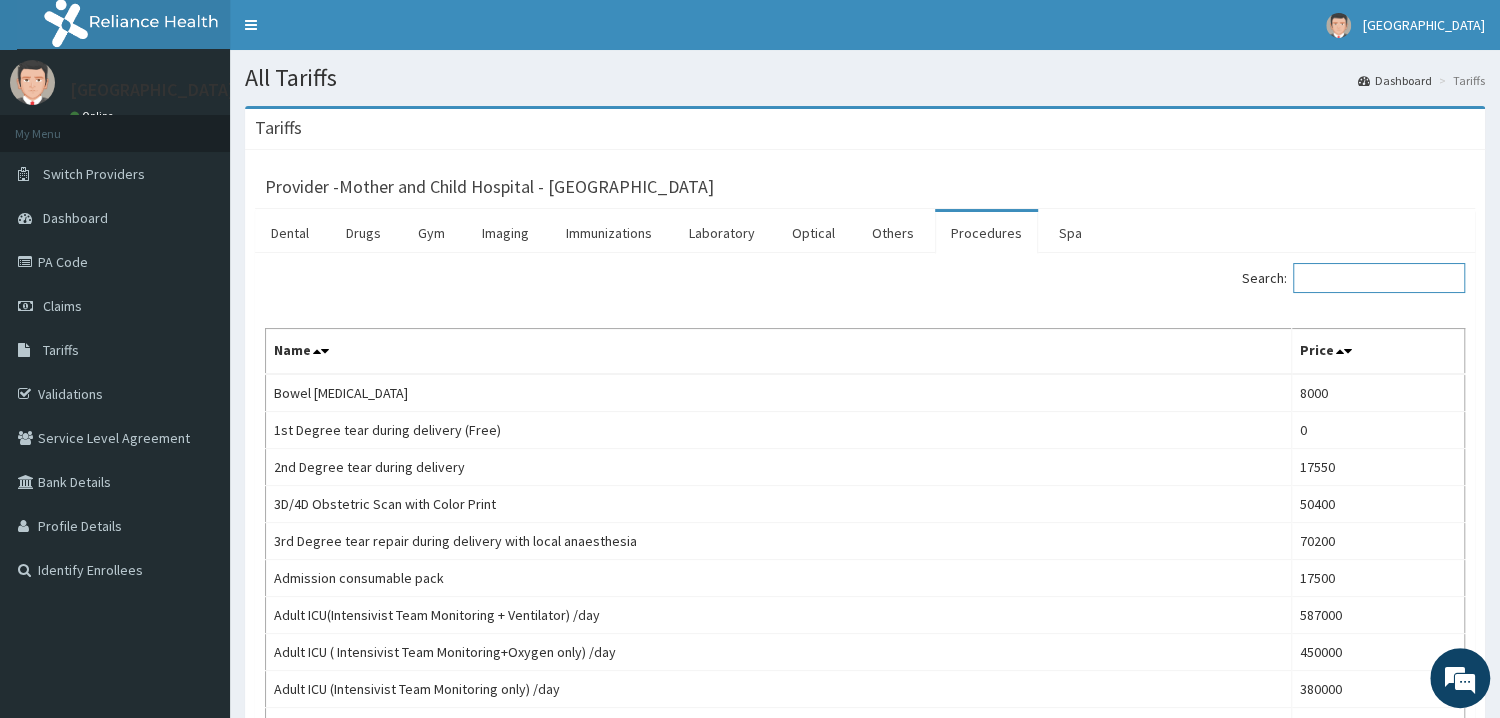 click on "Search:" at bounding box center (1379, 278) 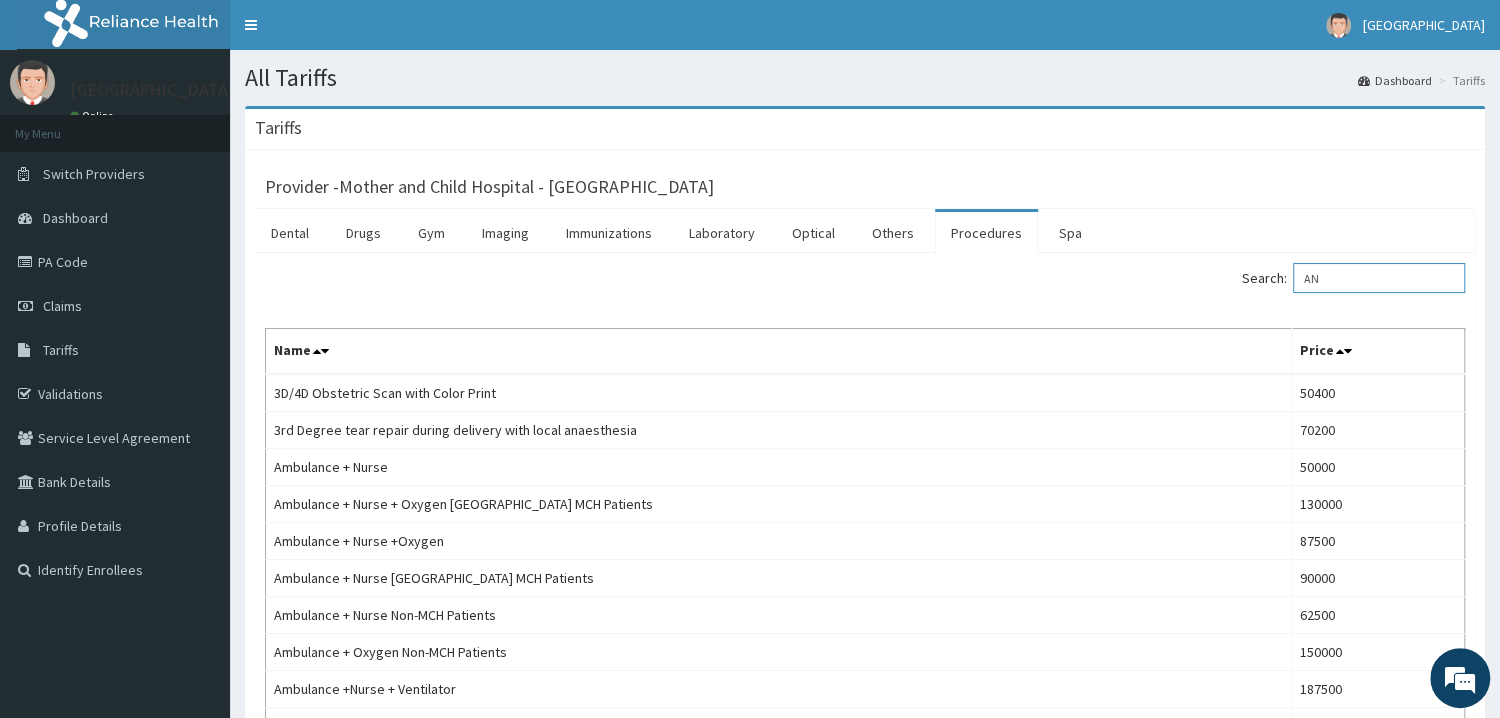 scroll, scrollTop: 0, scrollLeft: 0, axis: both 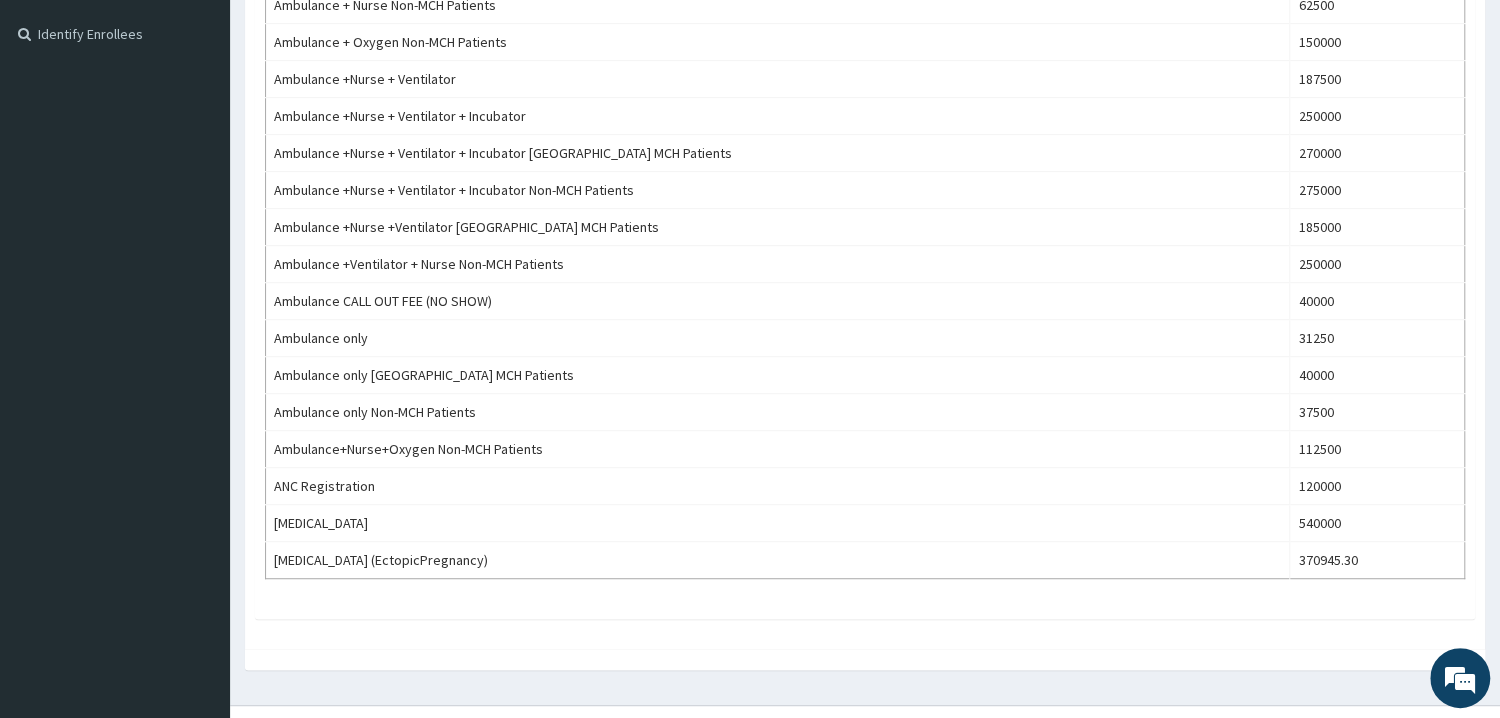 type on "ANC" 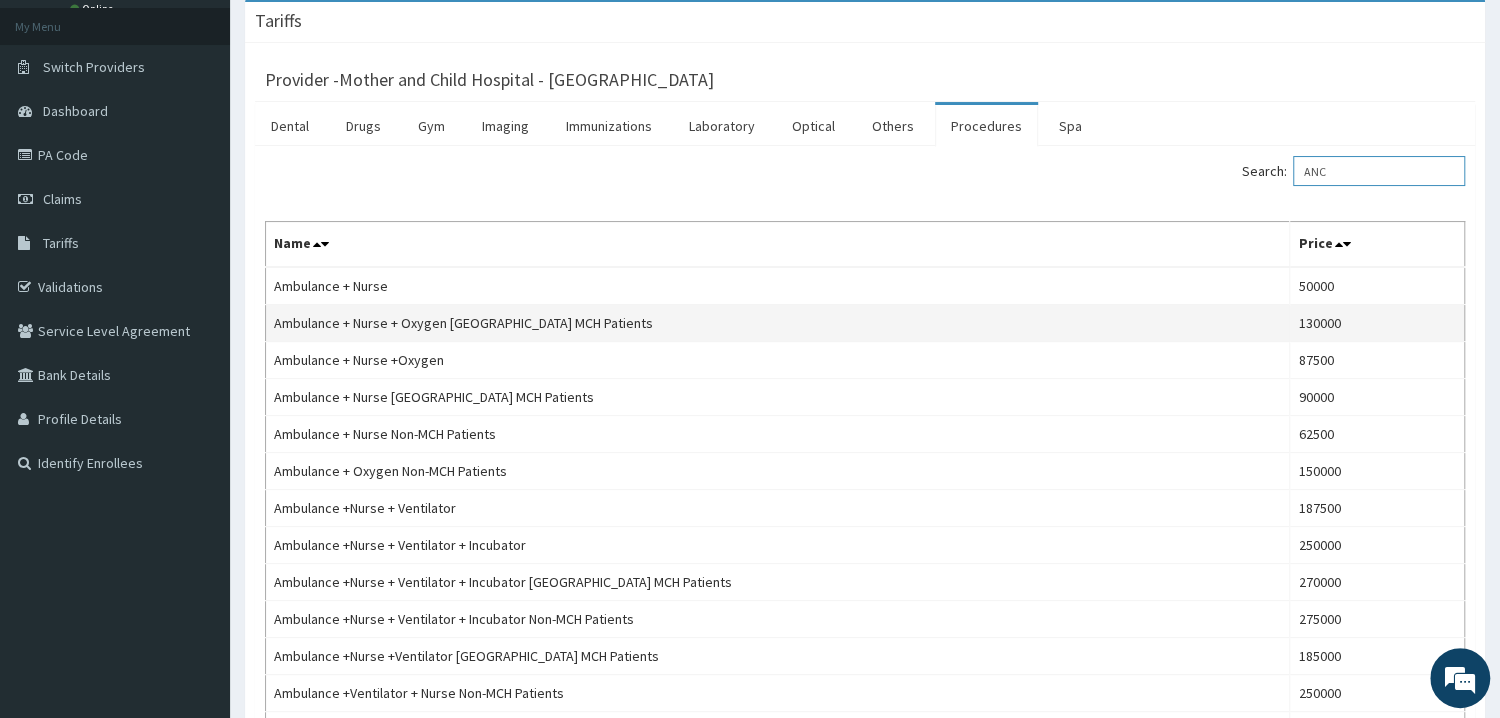 scroll, scrollTop: 0, scrollLeft: 0, axis: both 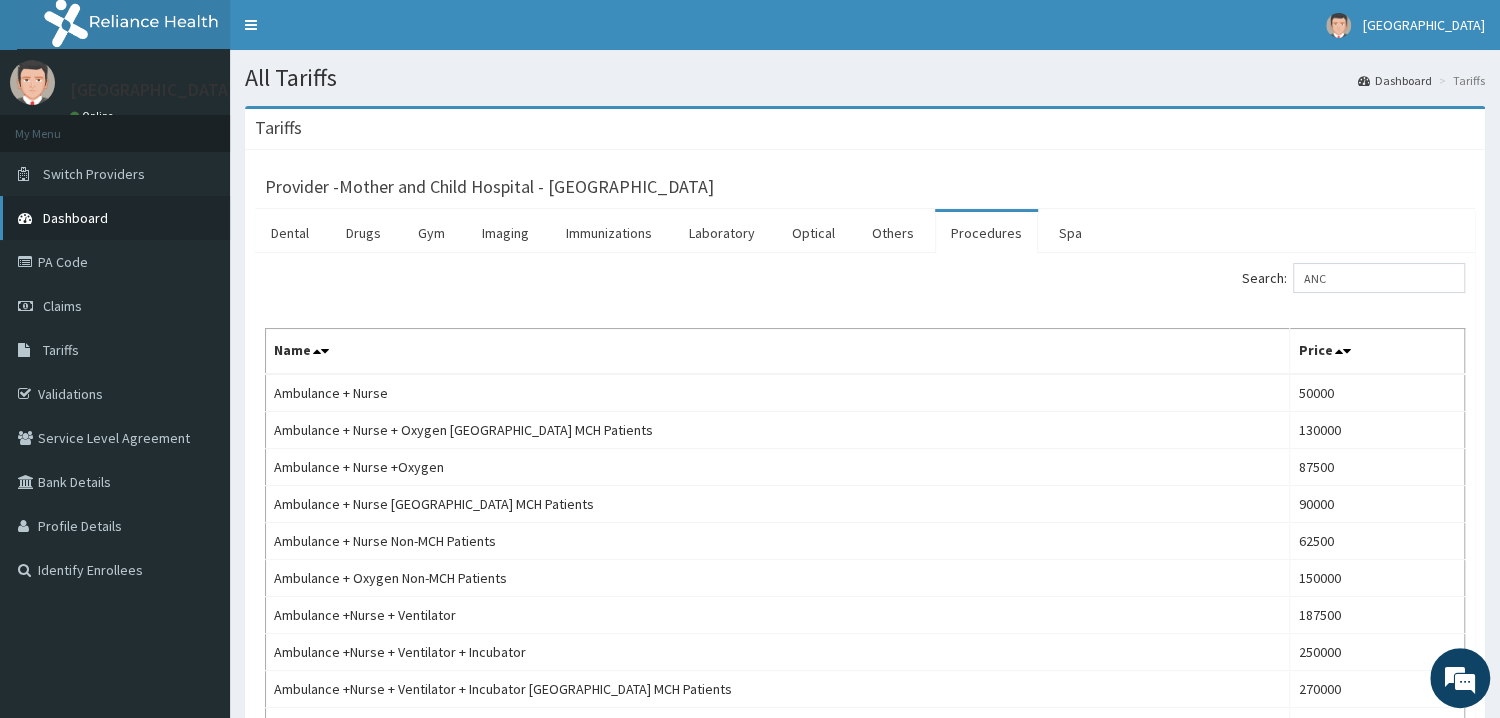 click on "Dashboard" at bounding box center (75, 218) 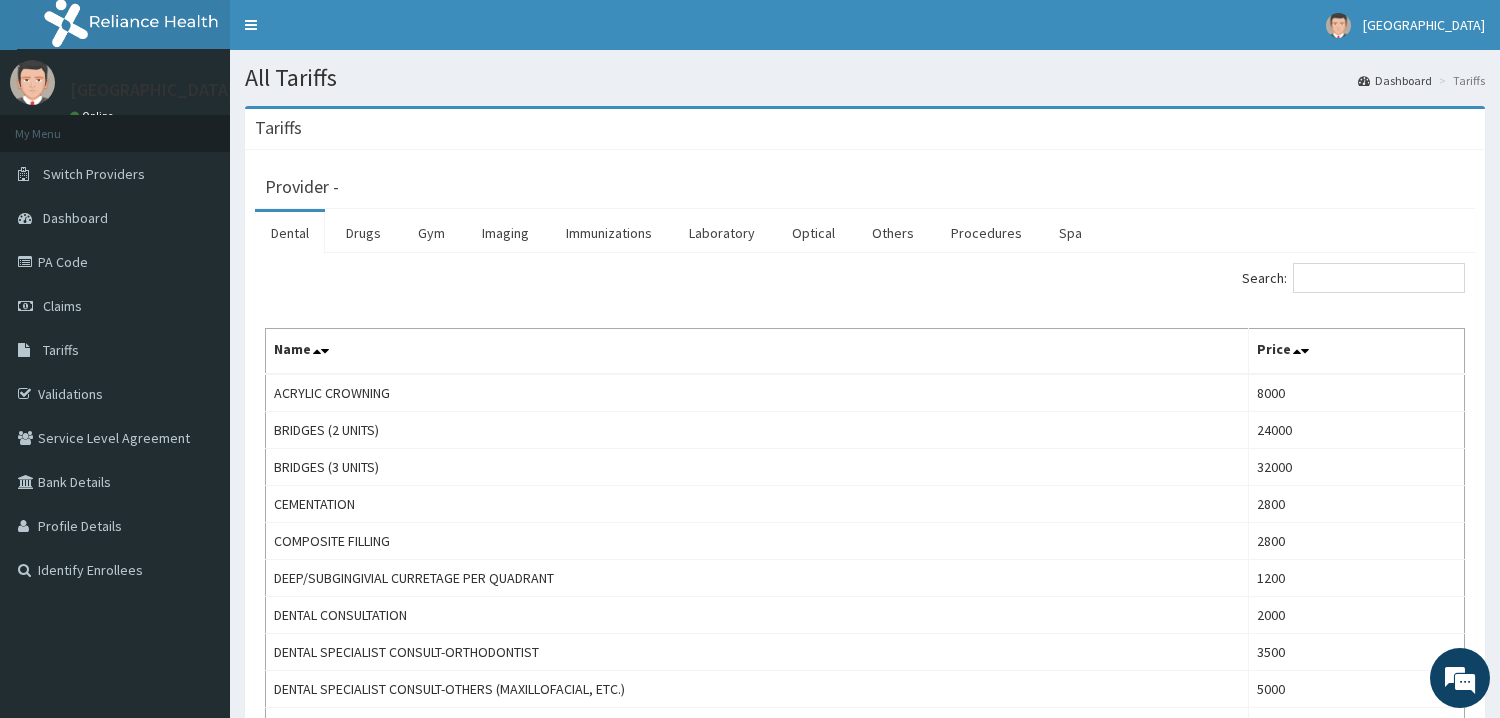 scroll, scrollTop: 0, scrollLeft: 0, axis: both 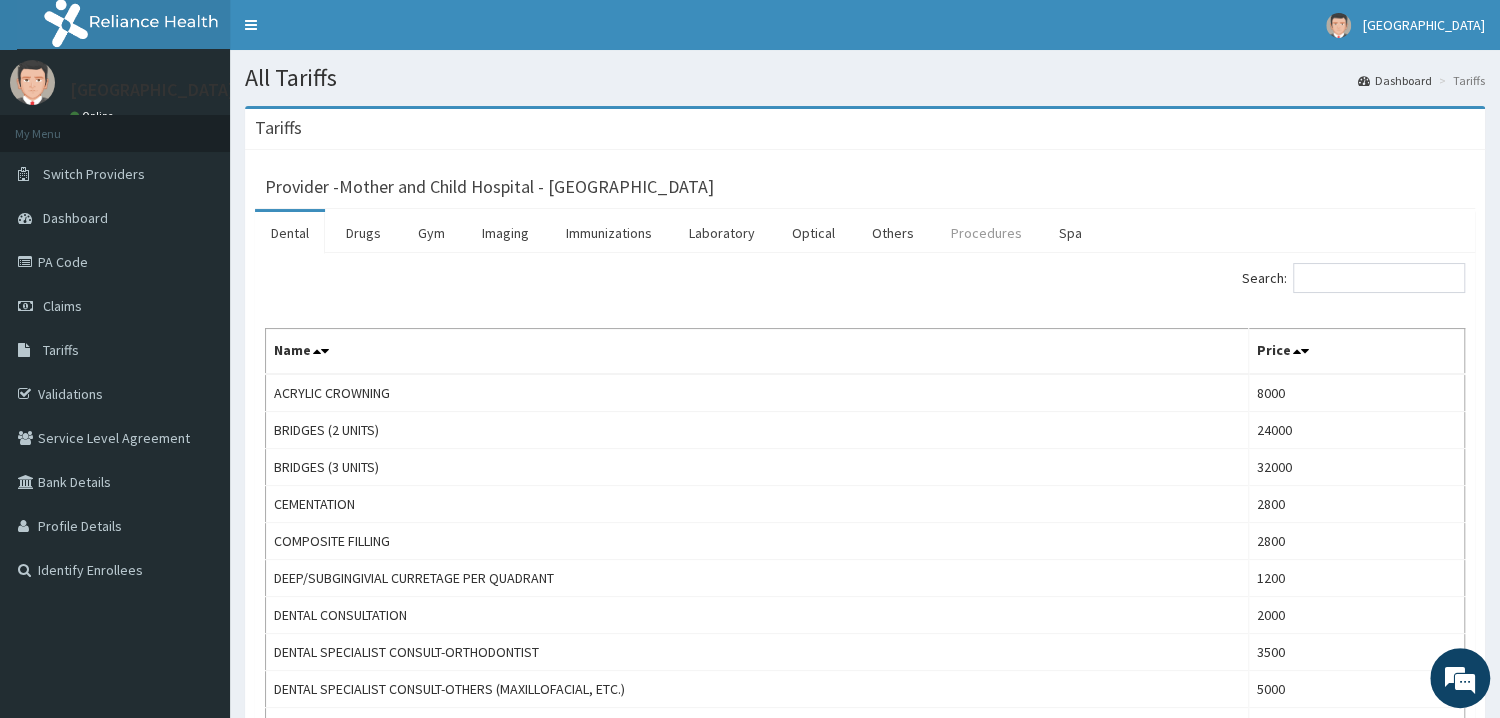 click on "Procedures" at bounding box center [986, 233] 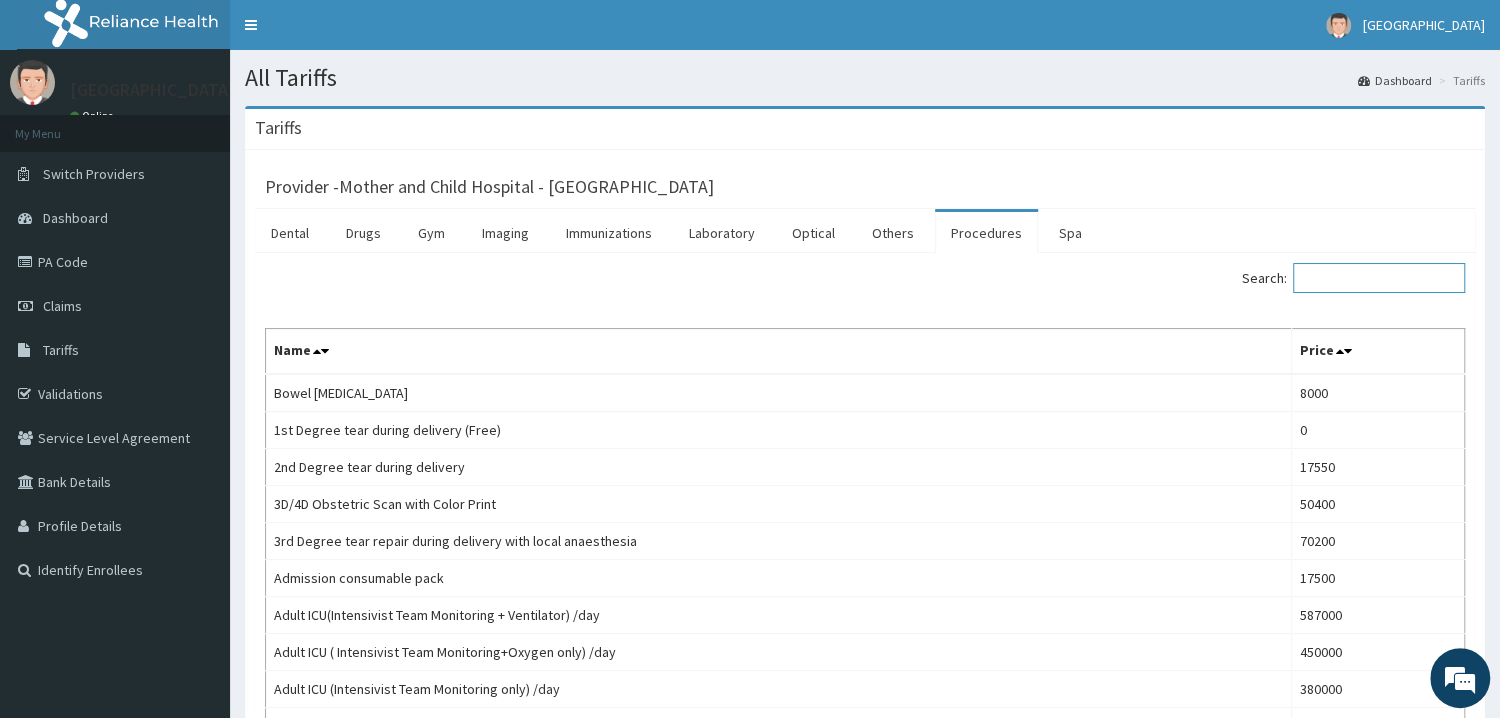 click on "Search:" at bounding box center (1379, 278) 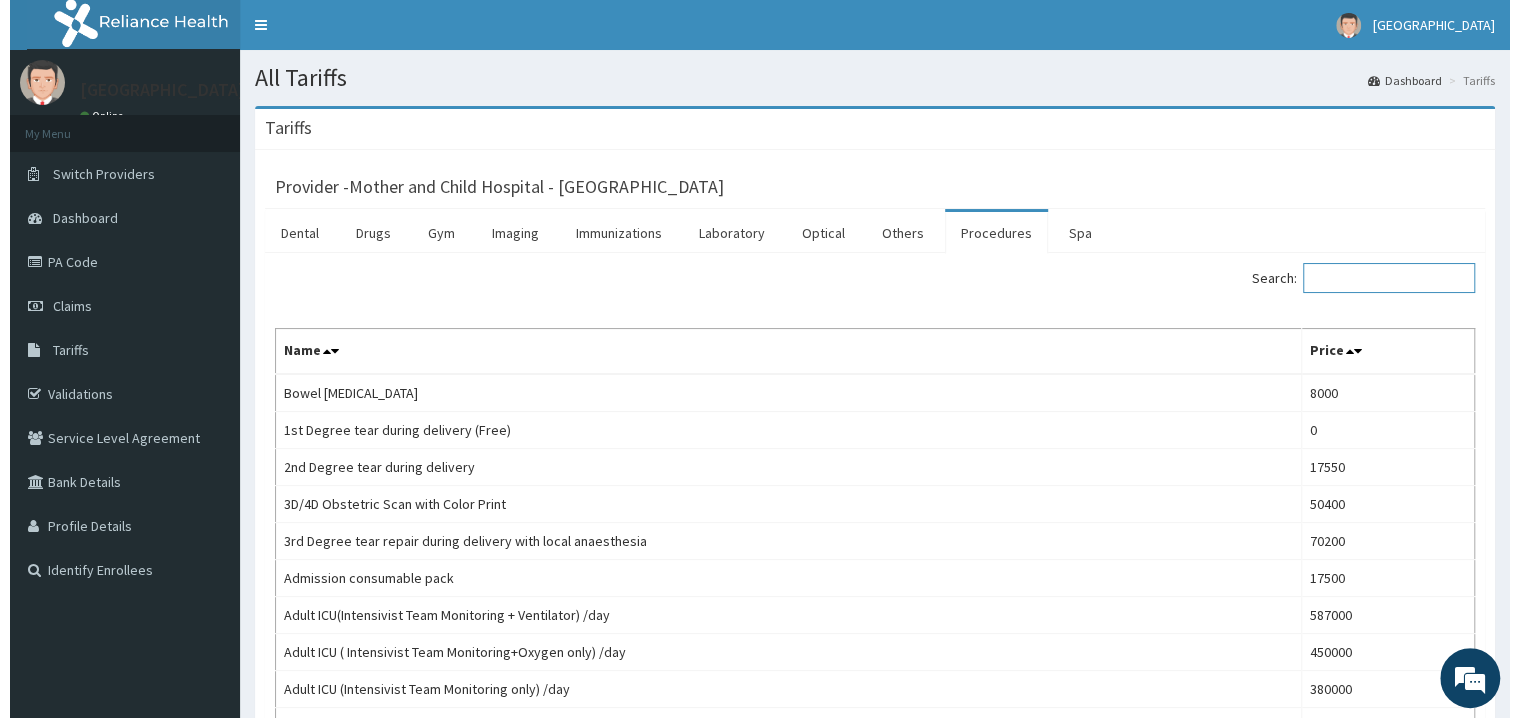 scroll, scrollTop: 0, scrollLeft: 0, axis: both 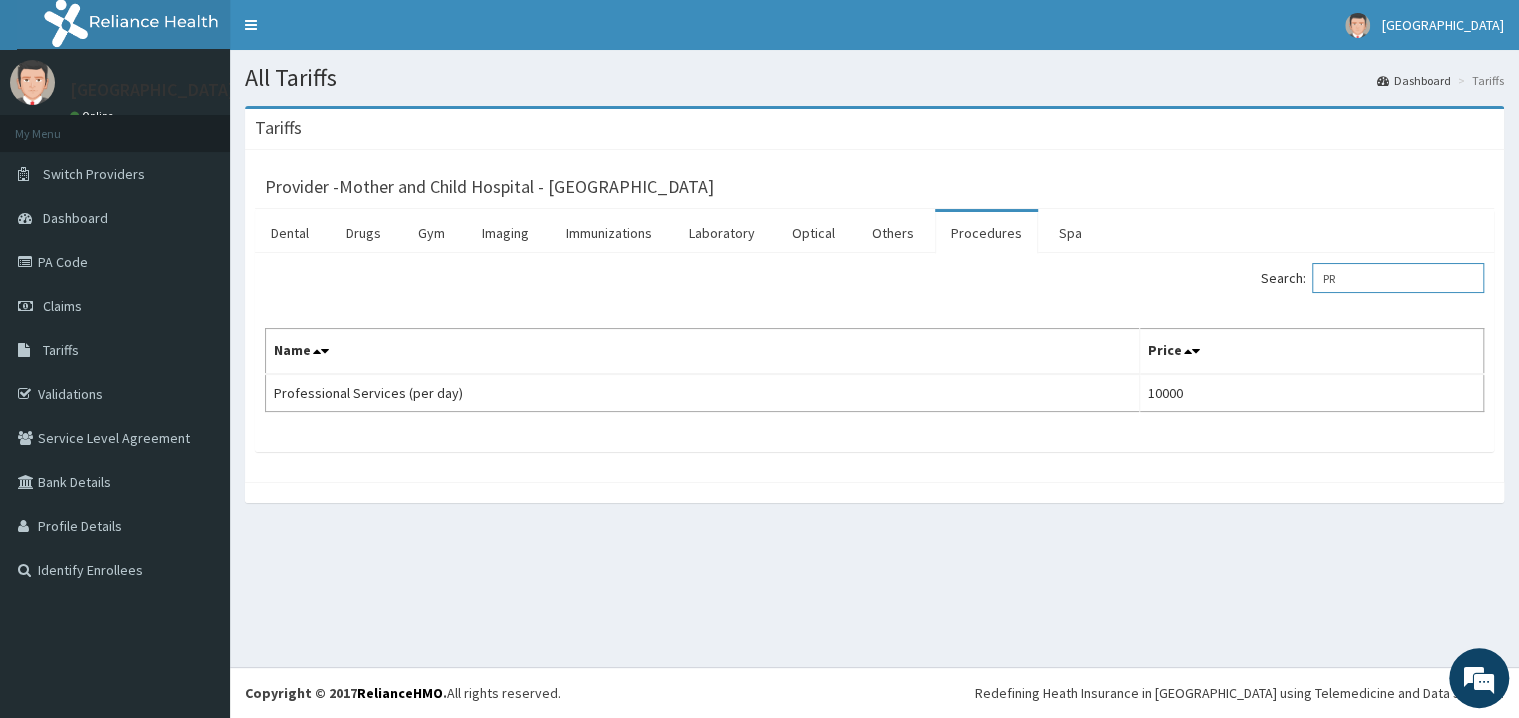 type on "P" 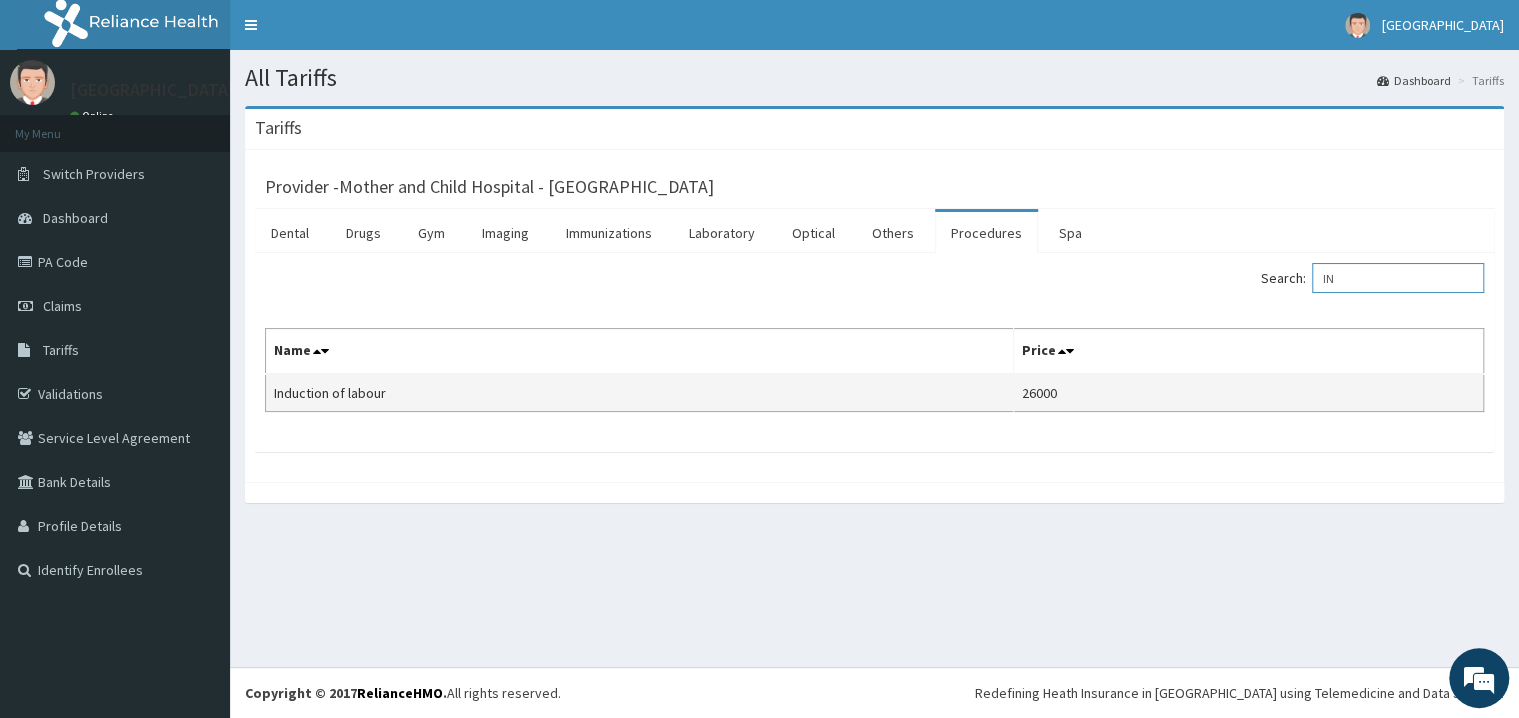 type on "I" 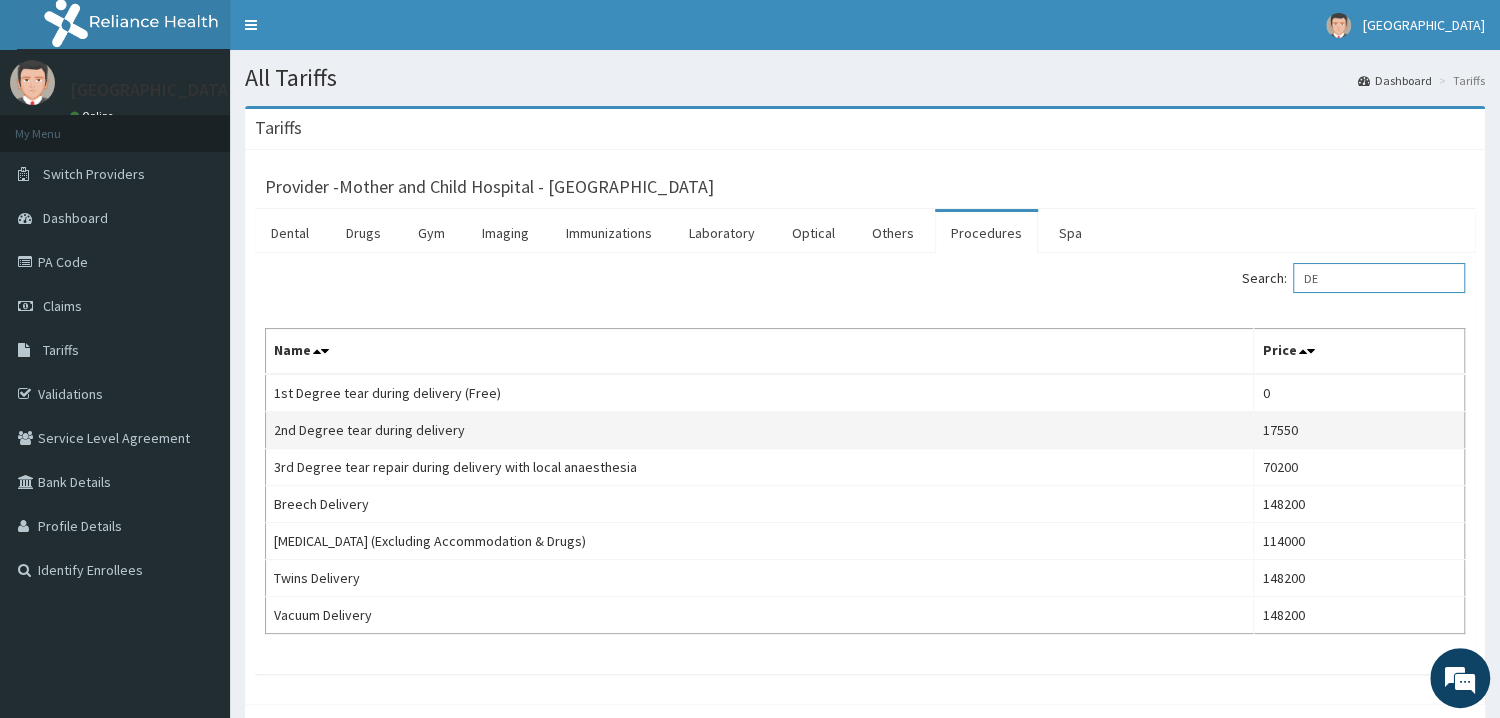 type on "D" 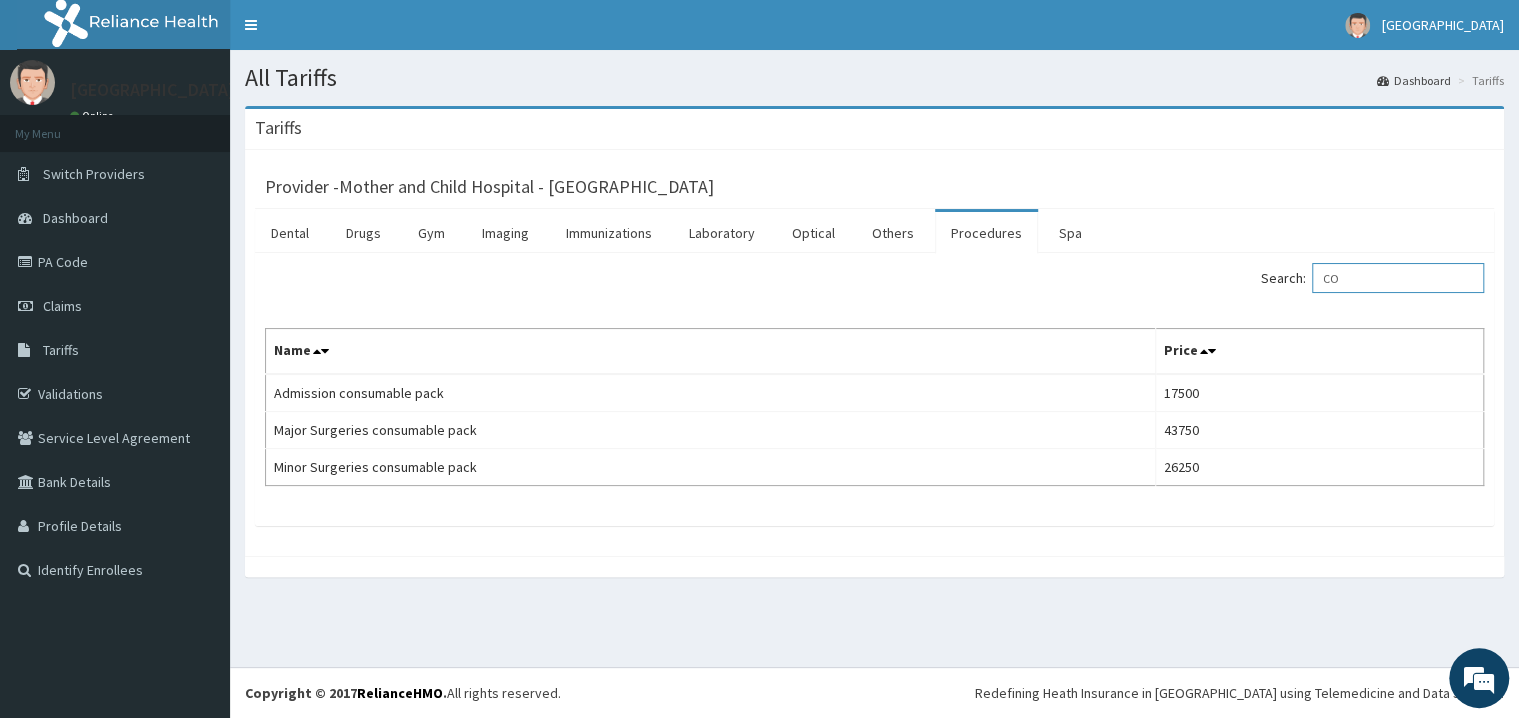 type on "C" 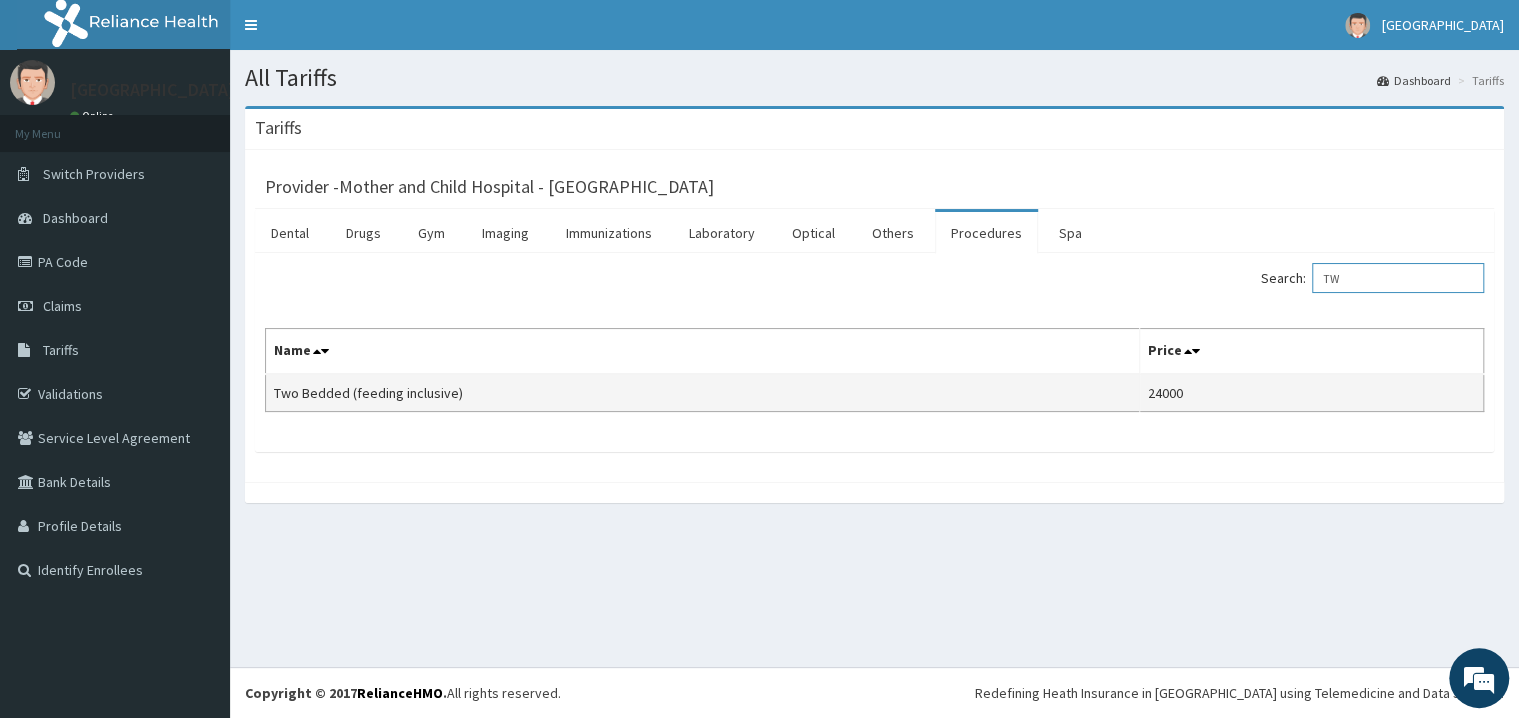 type on "T" 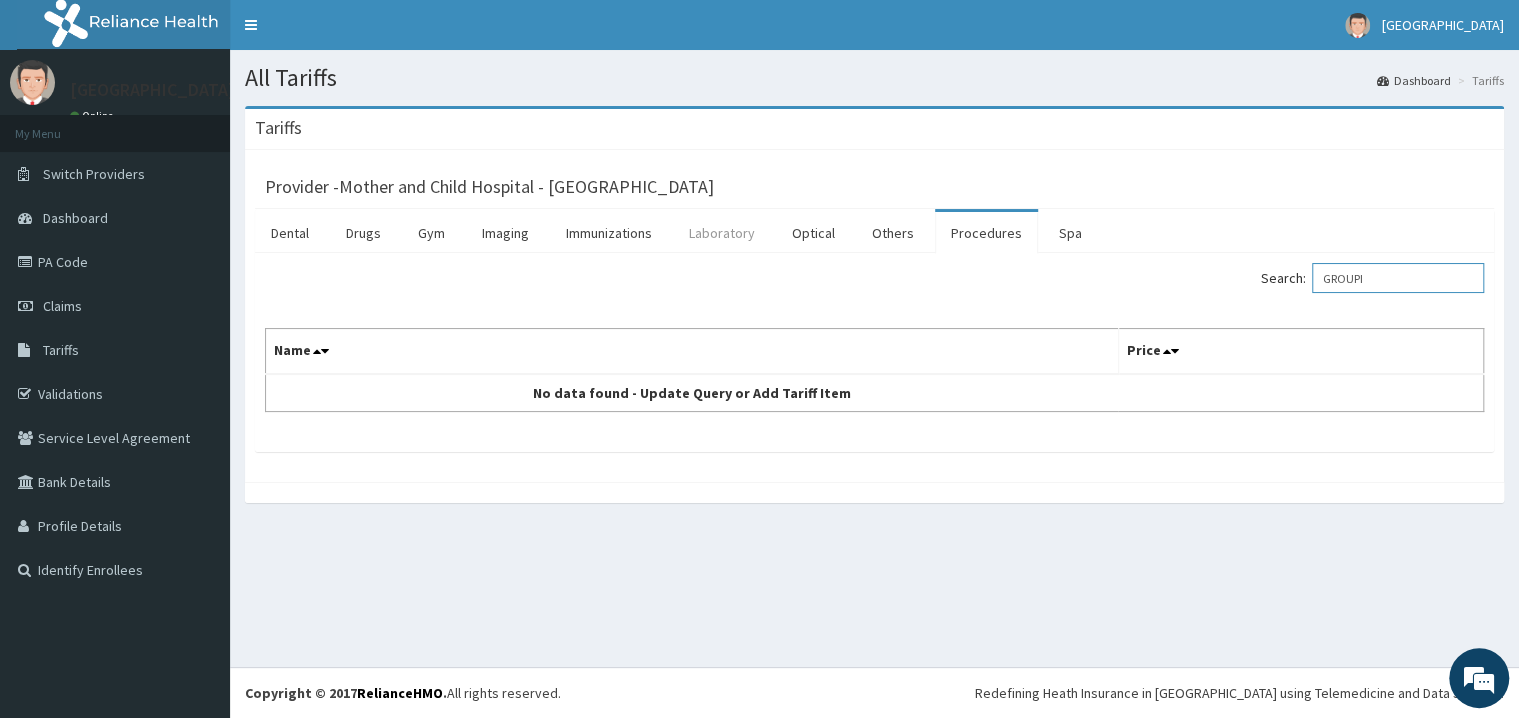 type on "GROUPI" 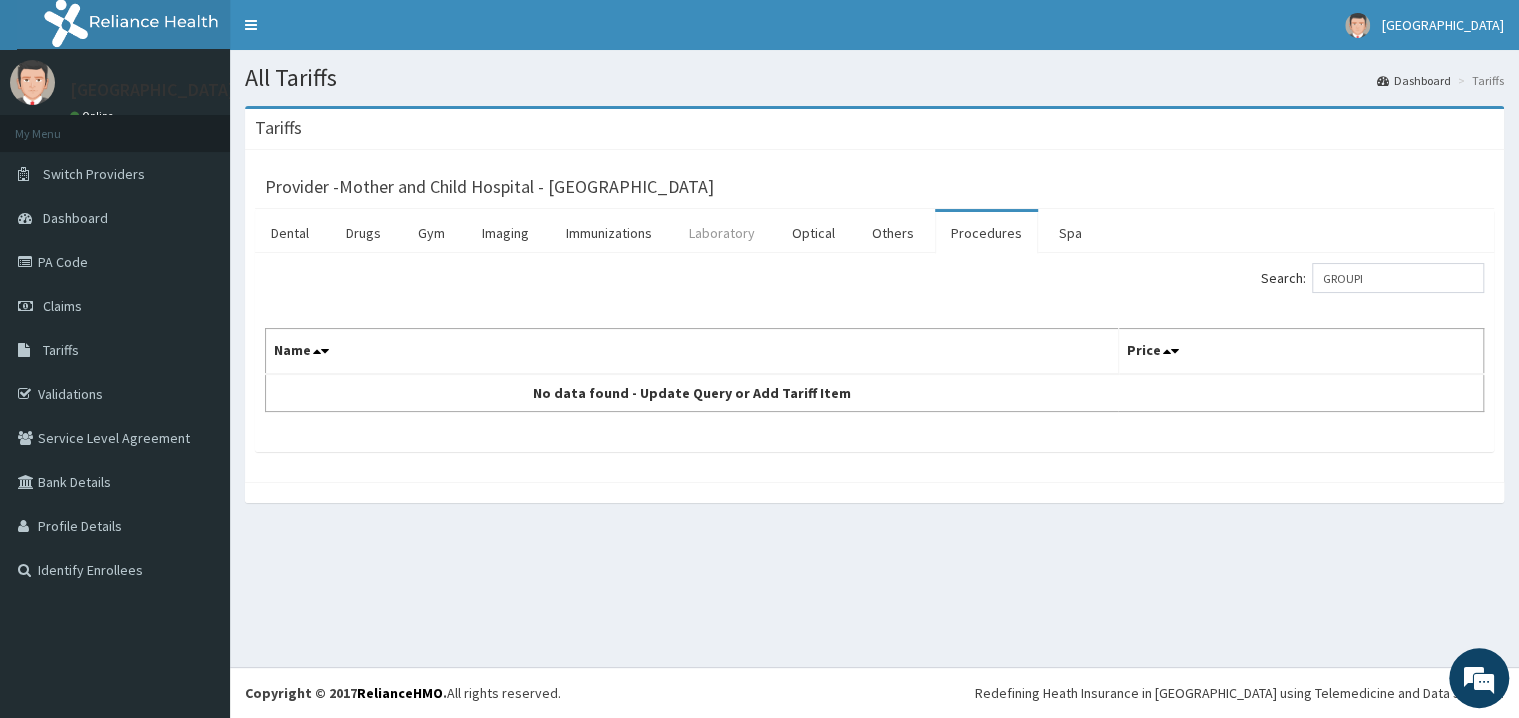 click on "Laboratory" at bounding box center (722, 233) 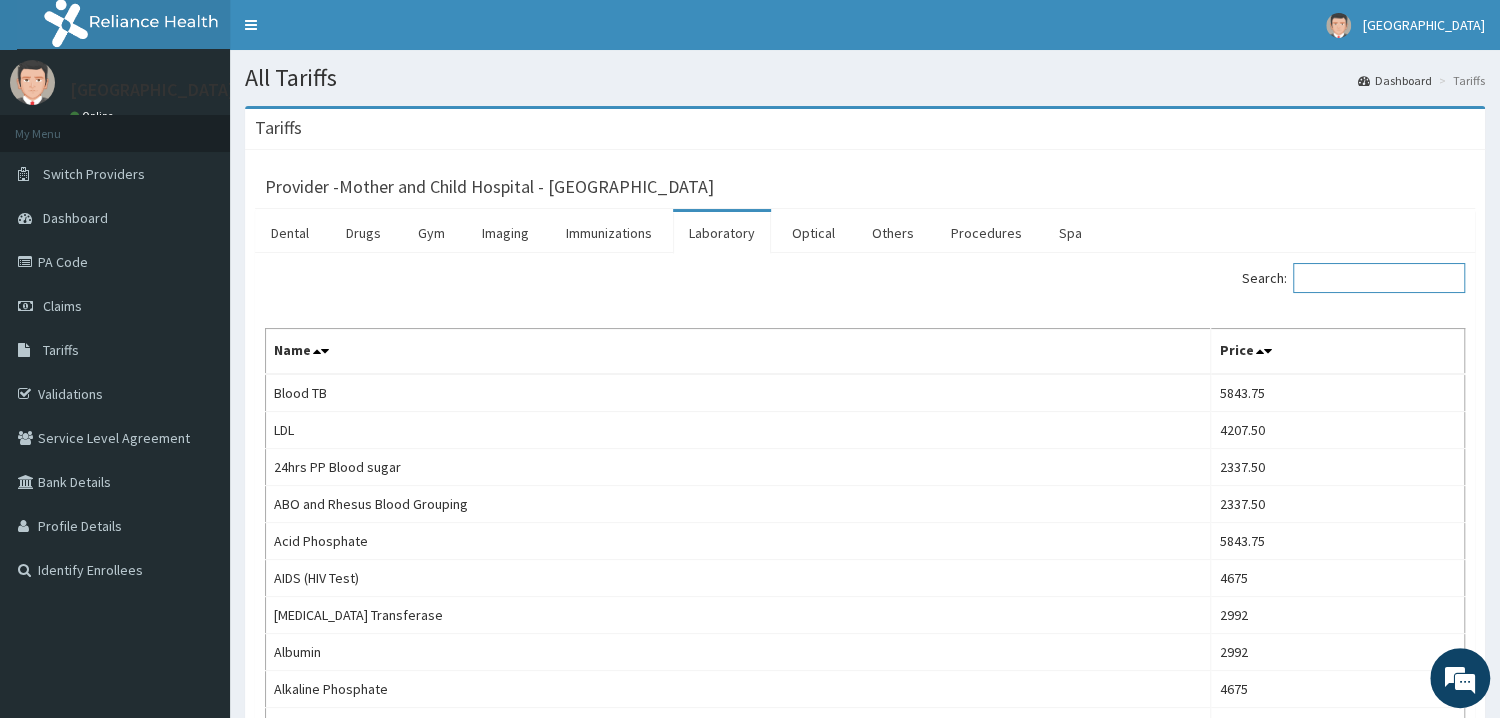 click on "Search:" at bounding box center (1379, 278) 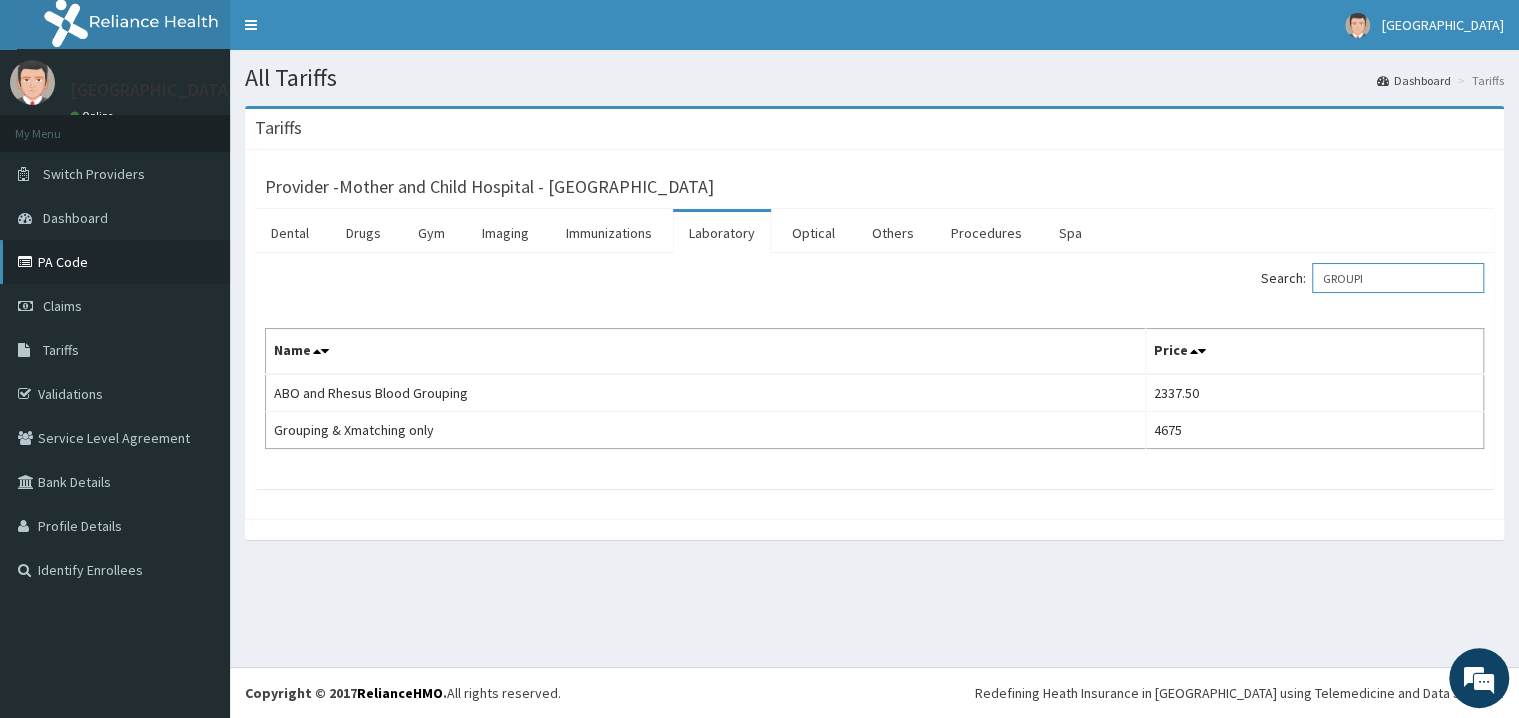 type on "GROUPI" 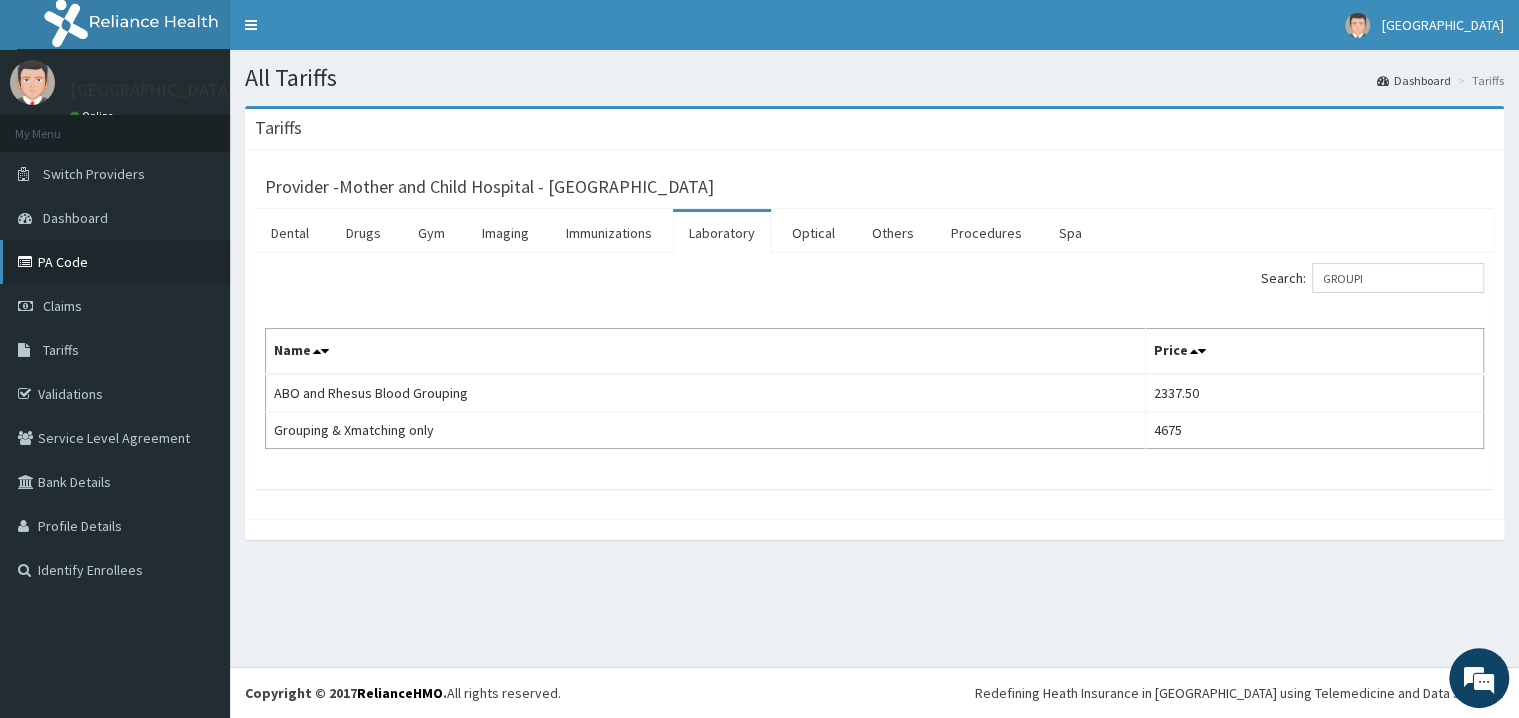 click on "PA Code" at bounding box center [115, 262] 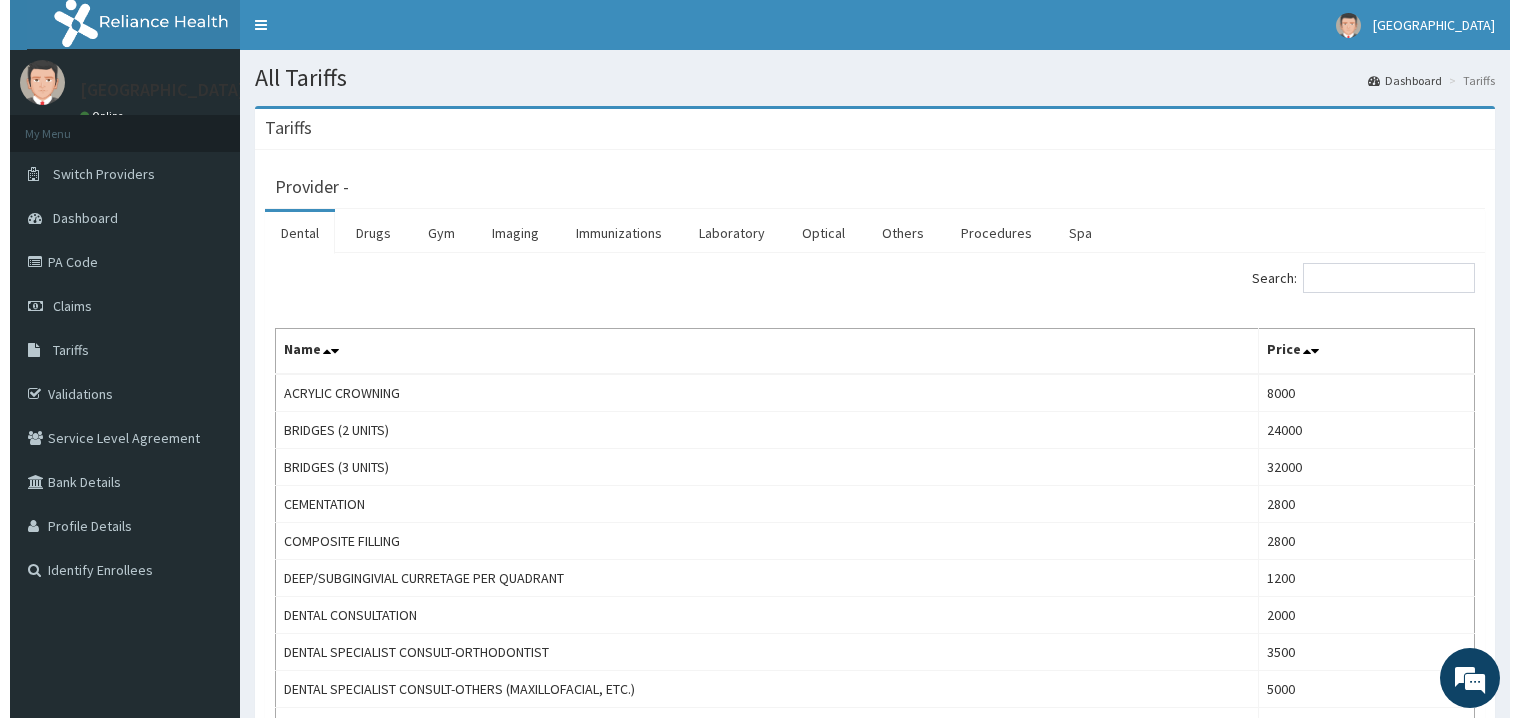 scroll, scrollTop: 0, scrollLeft: 0, axis: both 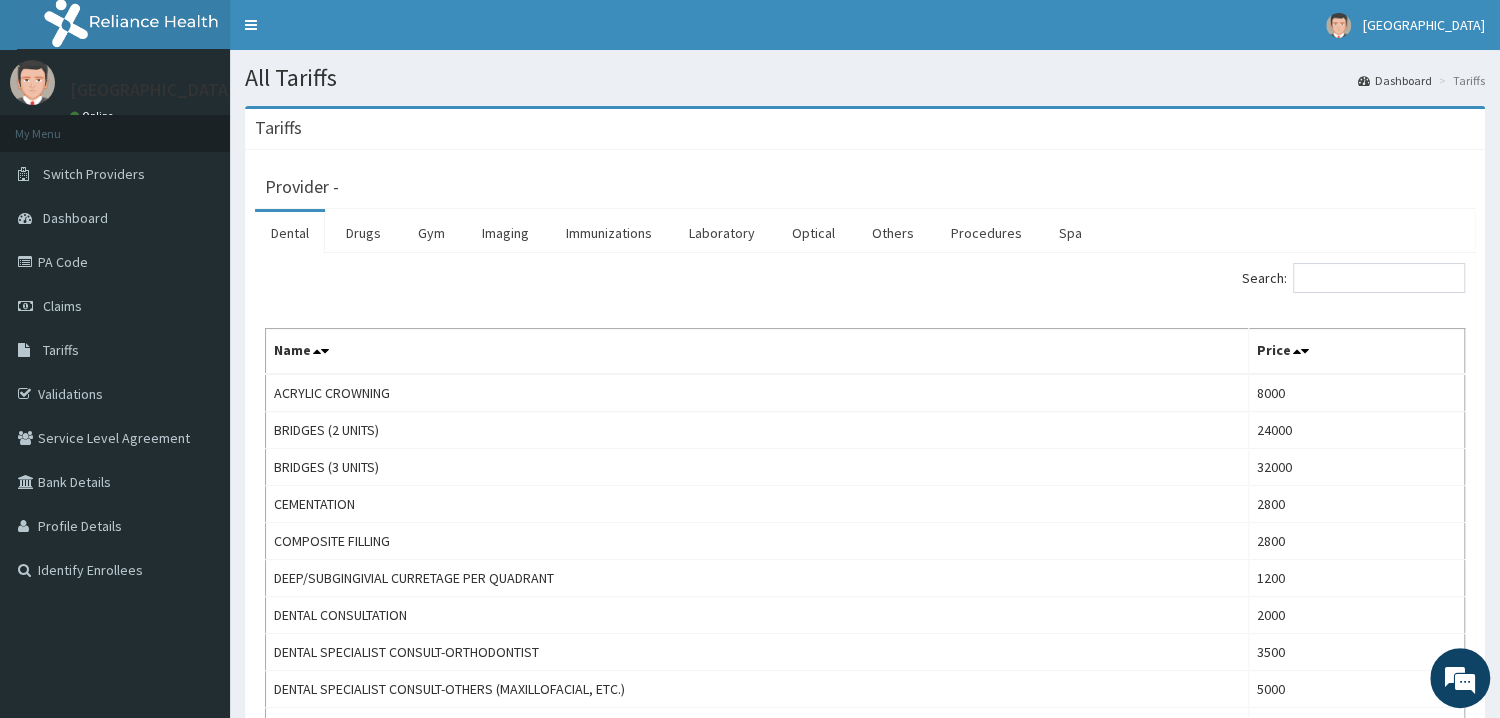 click on "Imaging" at bounding box center (505, 233) 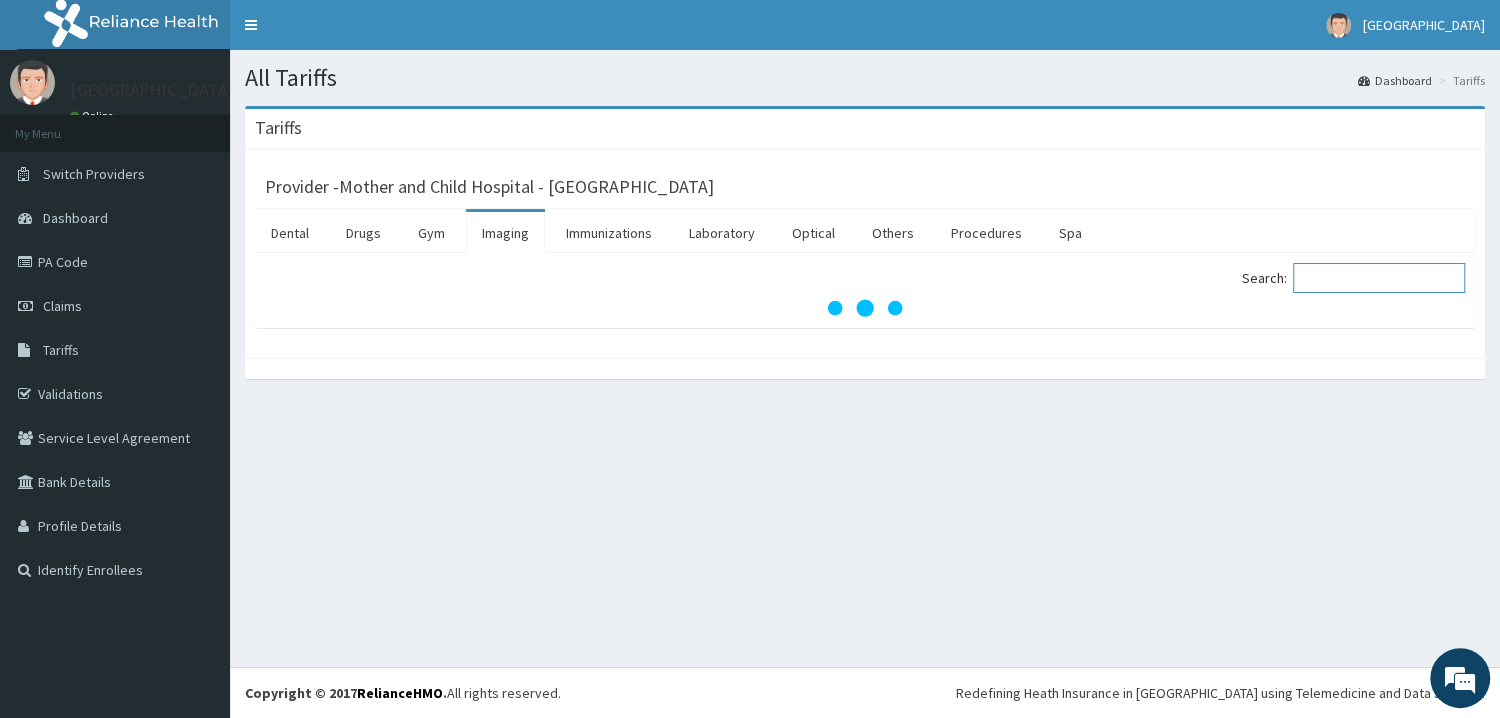 click on "Search:" at bounding box center [1379, 278] 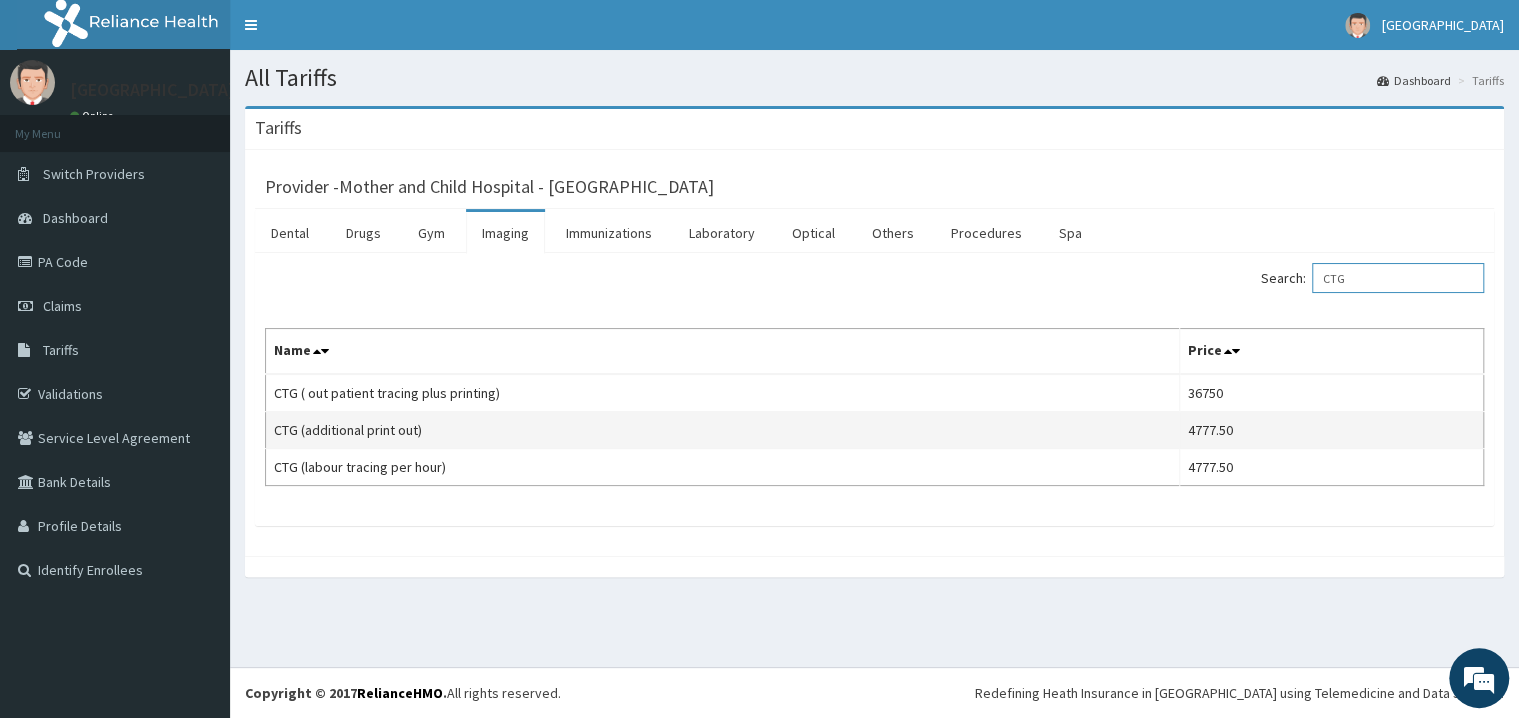 scroll, scrollTop: 0, scrollLeft: 0, axis: both 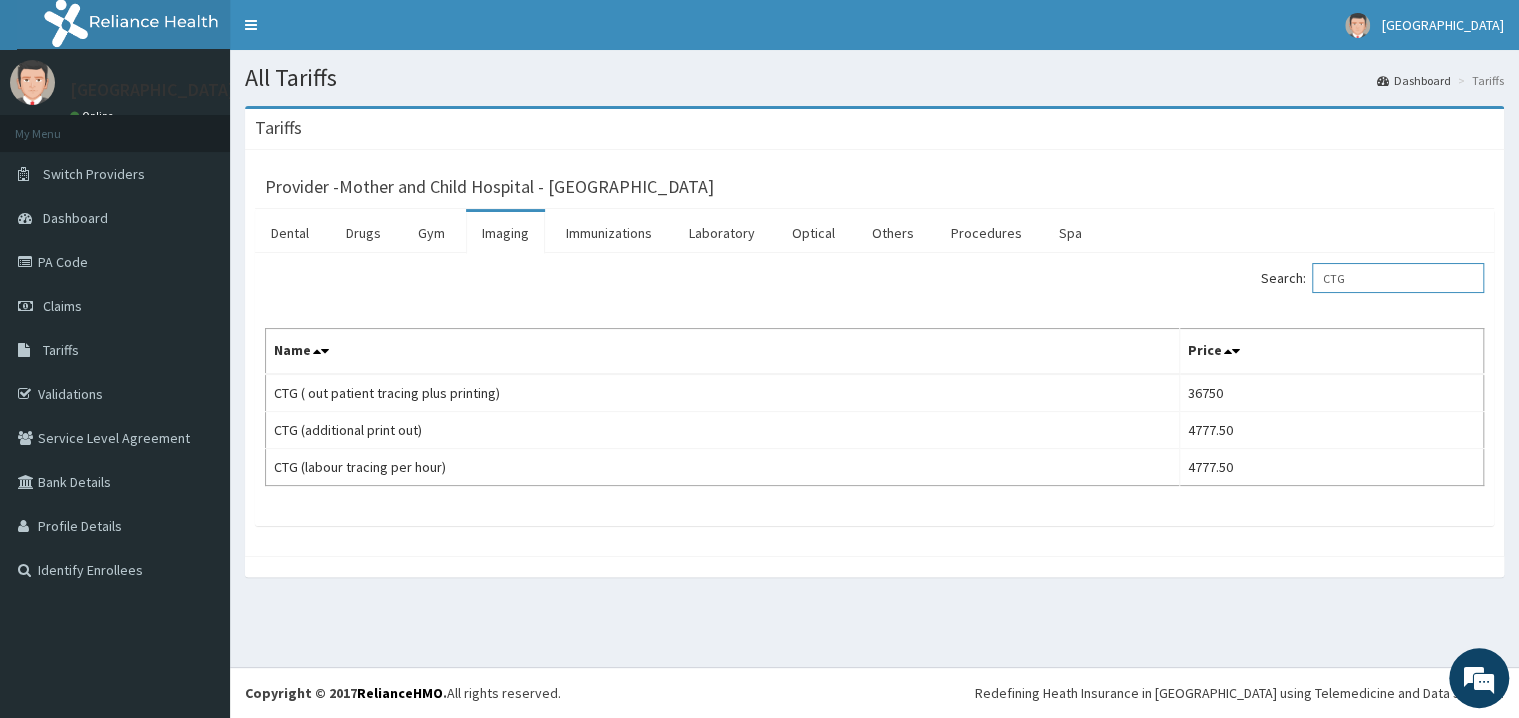 type on "CTG" 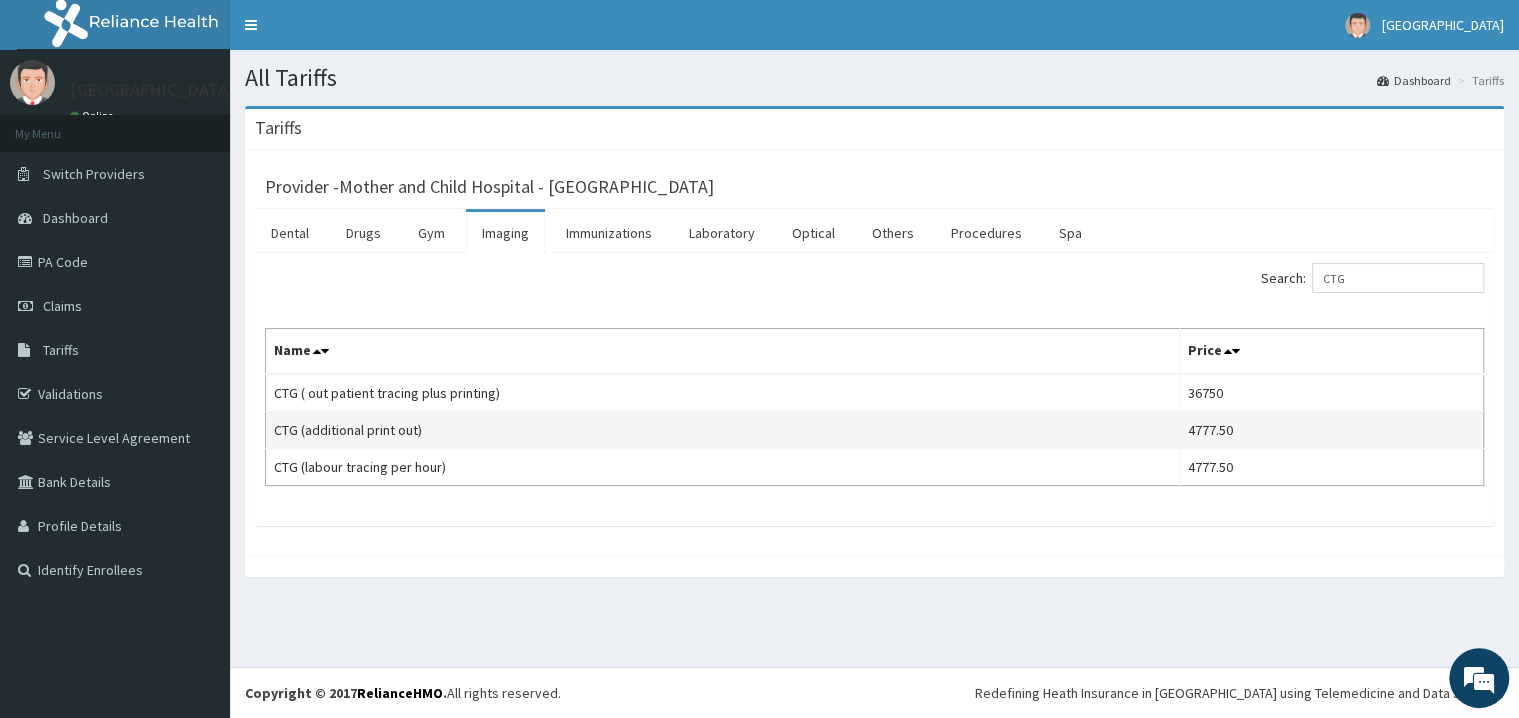 click on "4777.50" at bounding box center (1331, 430) 